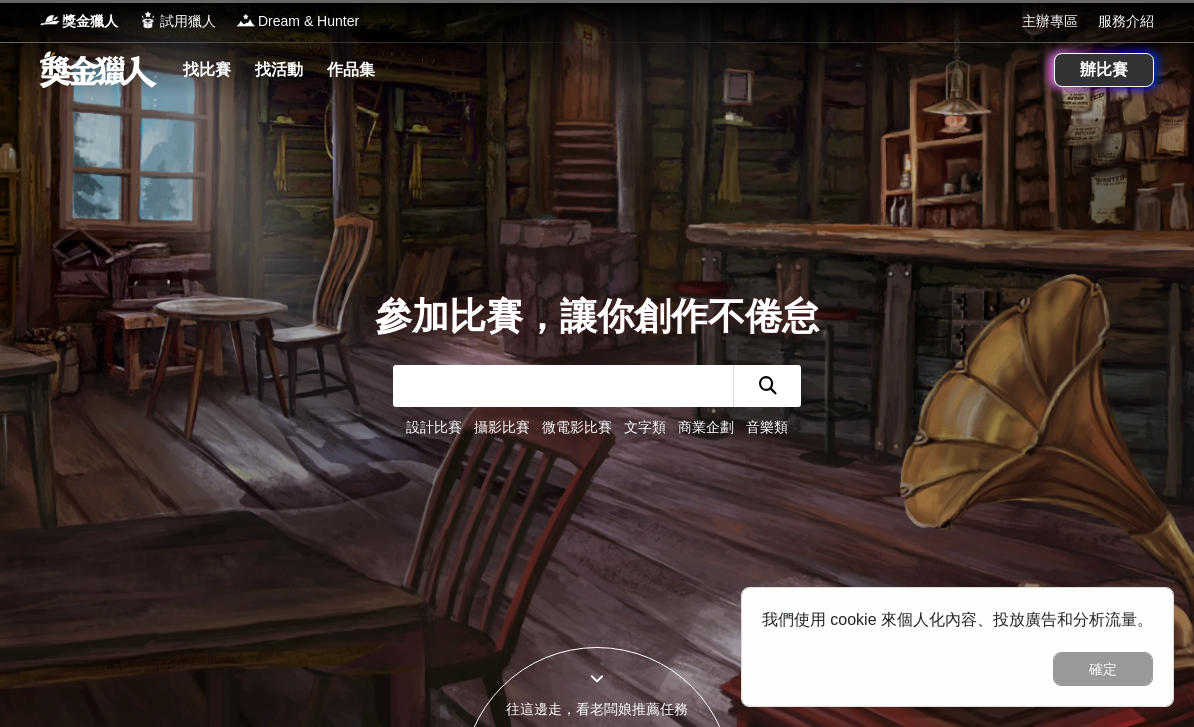 scroll, scrollTop: 0, scrollLeft: 0, axis: both 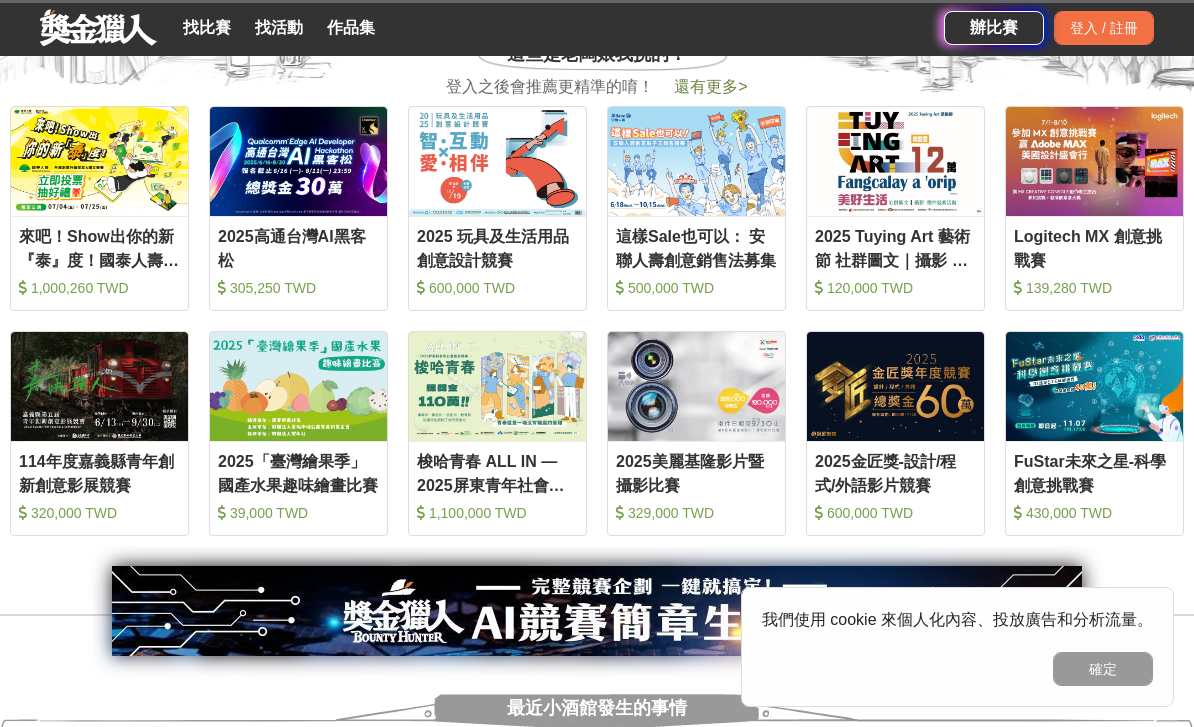 click on "登入 / 註冊" at bounding box center (1104, 28) 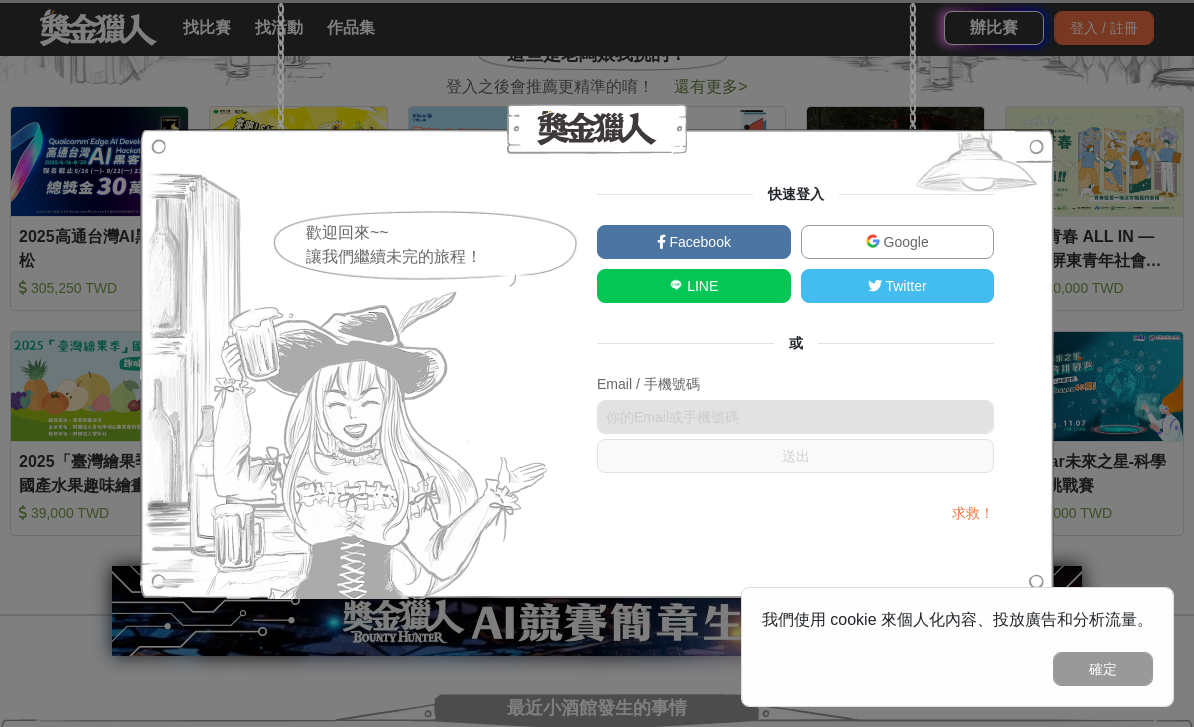 click on "Facebook" at bounding box center (694, 242) 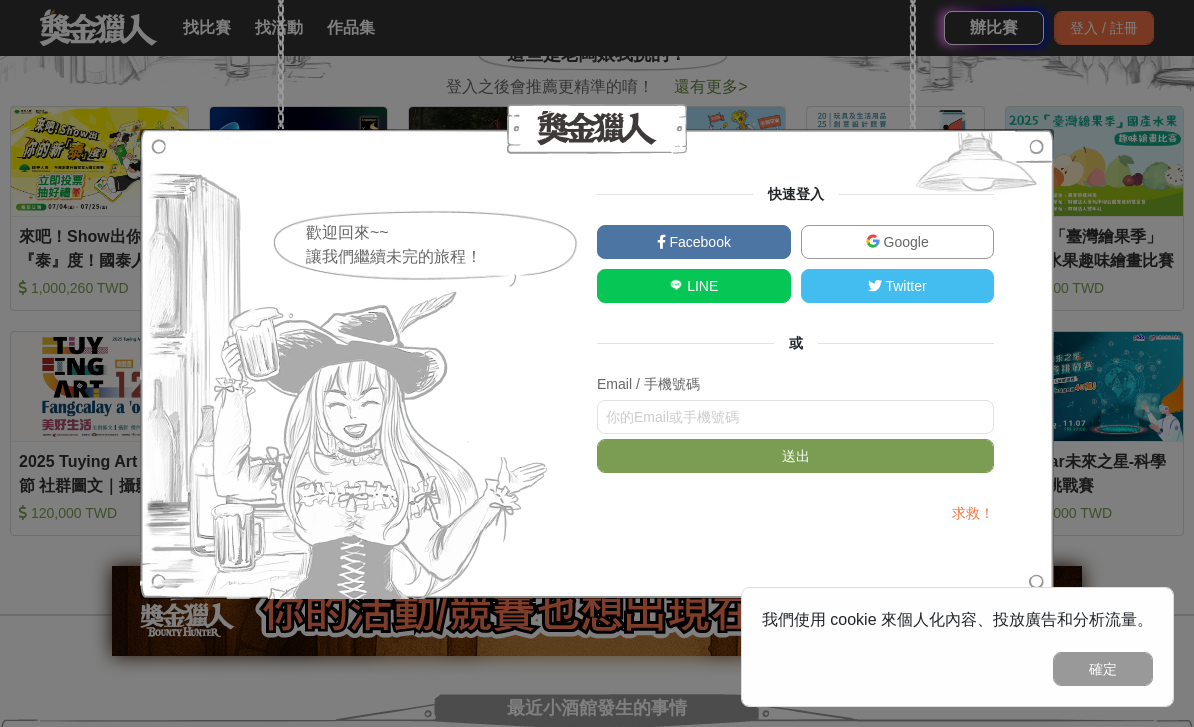 scroll, scrollTop: 883, scrollLeft: 0, axis: vertical 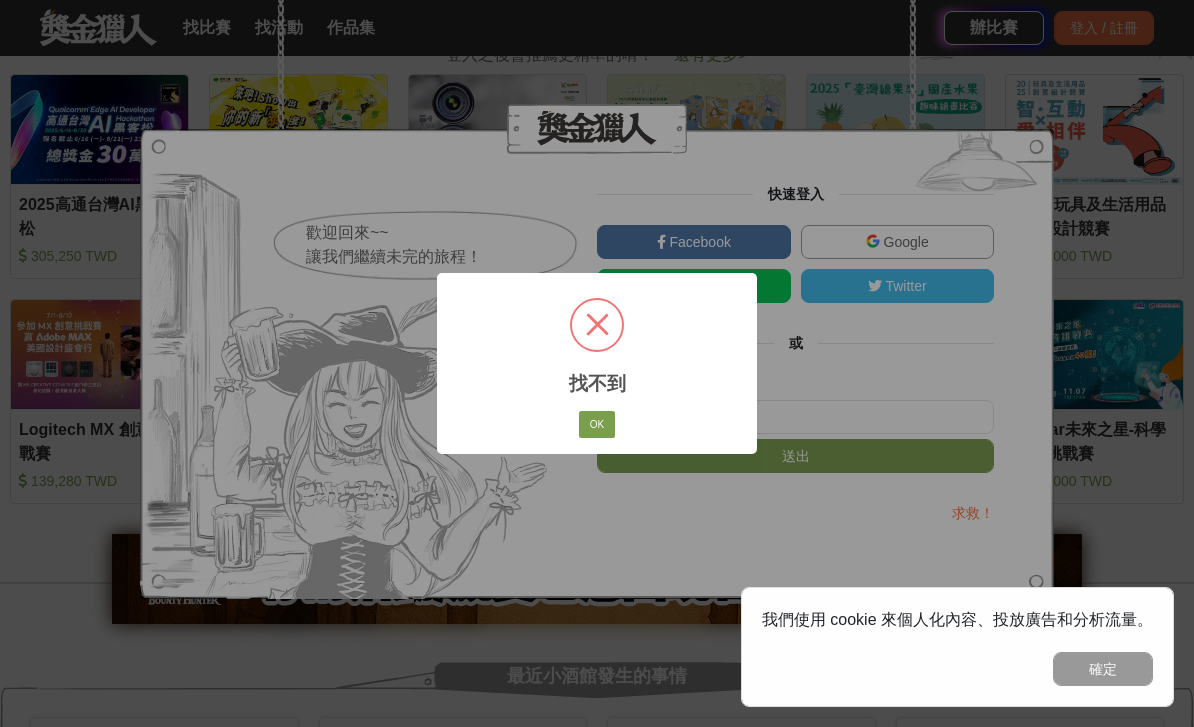 click on "×
找不到 OK No Cancel" at bounding box center [597, 363] 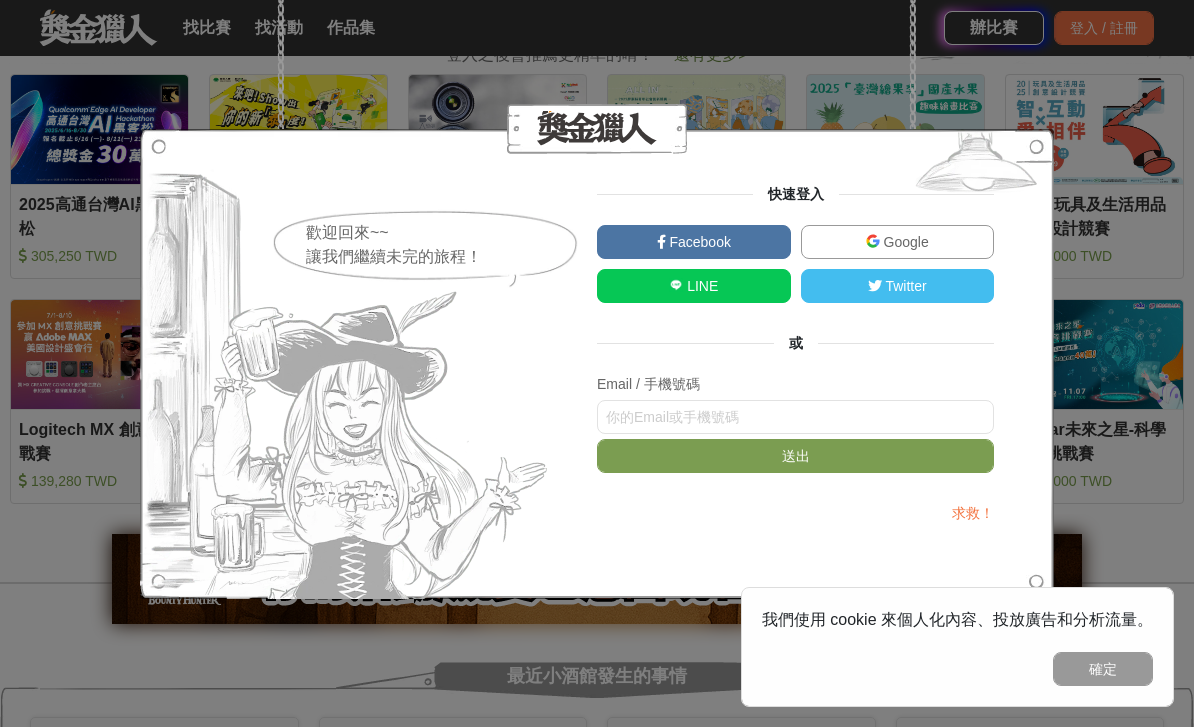click on "Google" at bounding box center [898, 242] 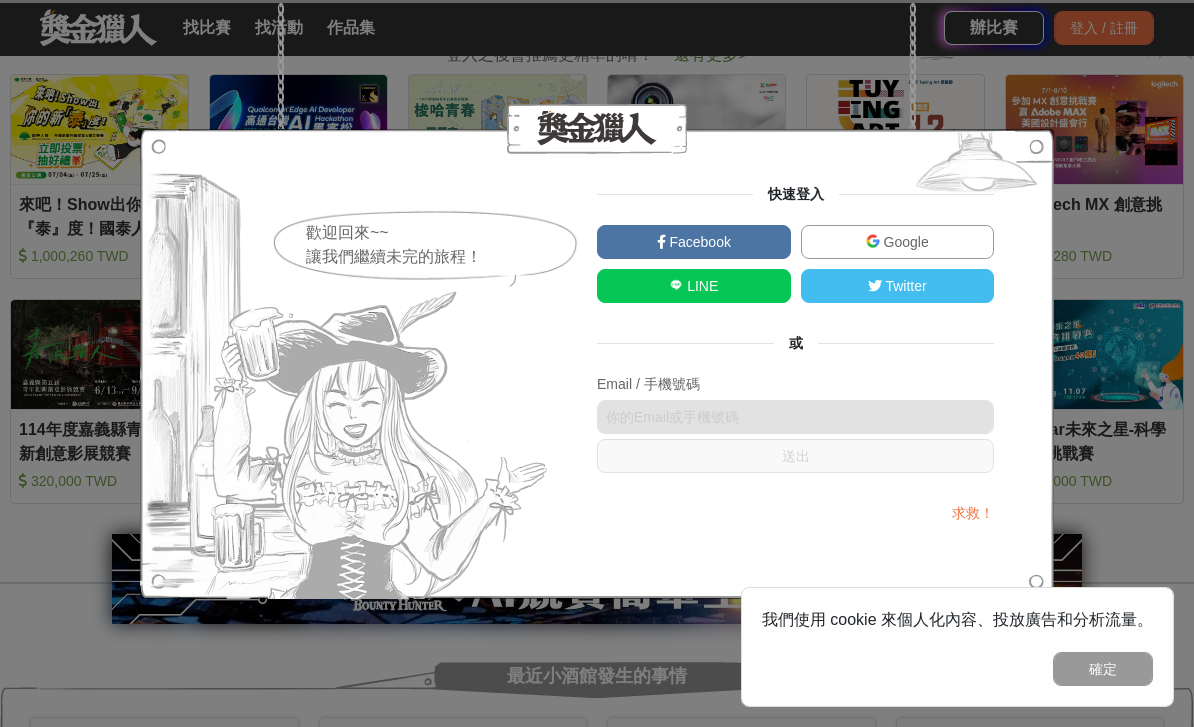 click on "Google" at bounding box center (898, 242) 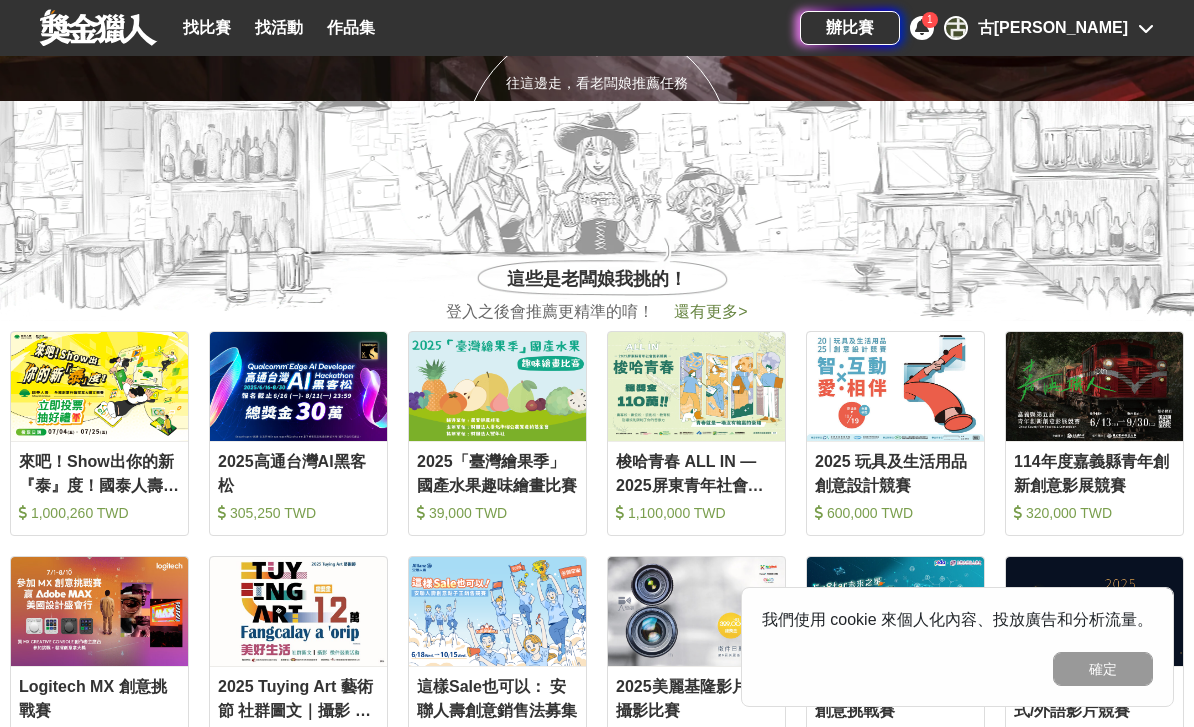 scroll, scrollTop: 627, scrollLeft: 0, axis: vertical 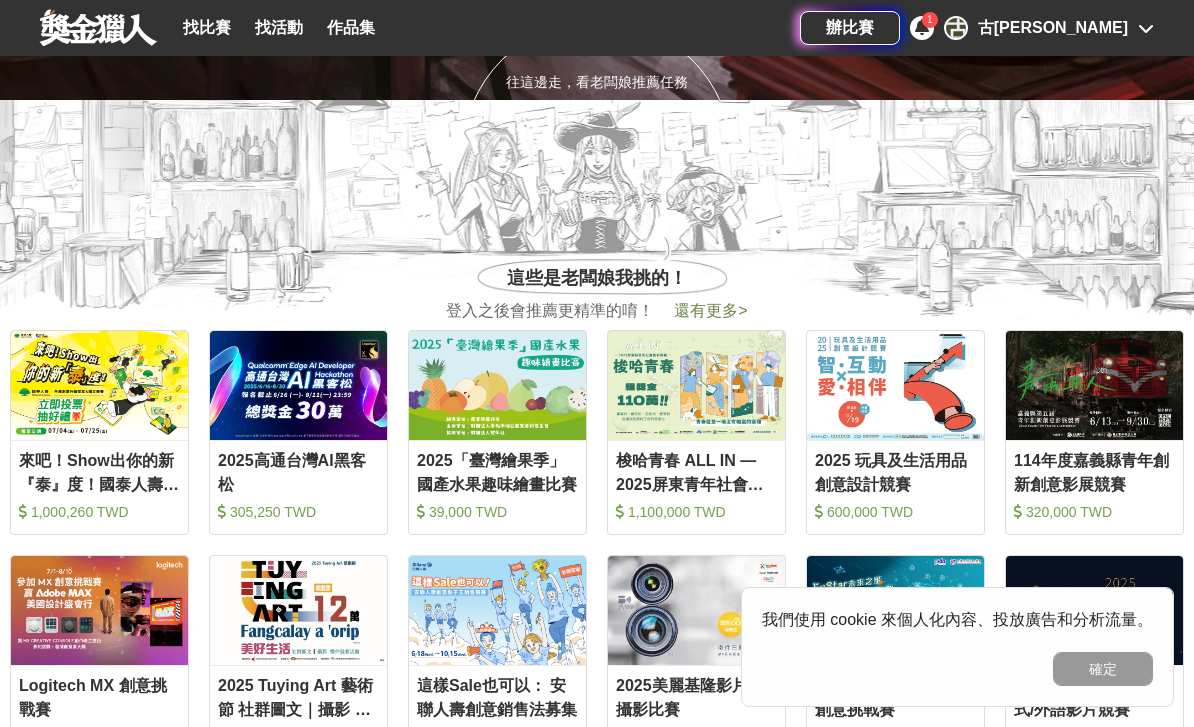 click on "1" at bounding box center (922, 28) 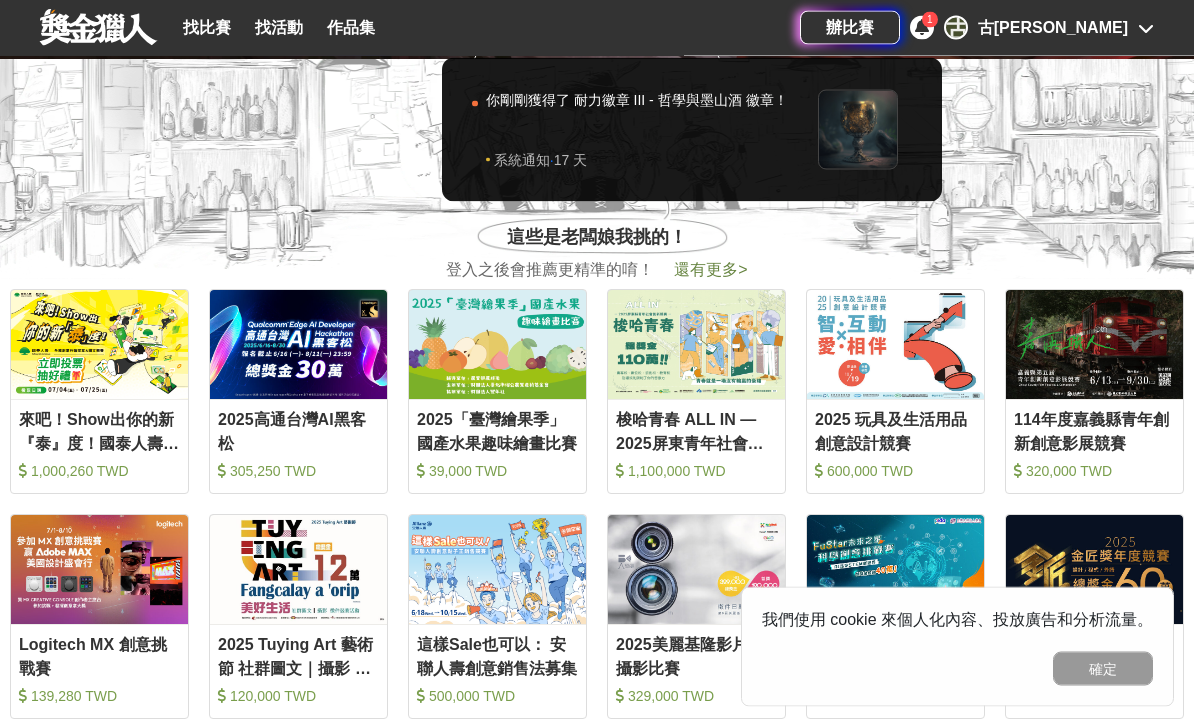 scroll, scrollTop: 674, scrollLeft: 0, axis: vertical 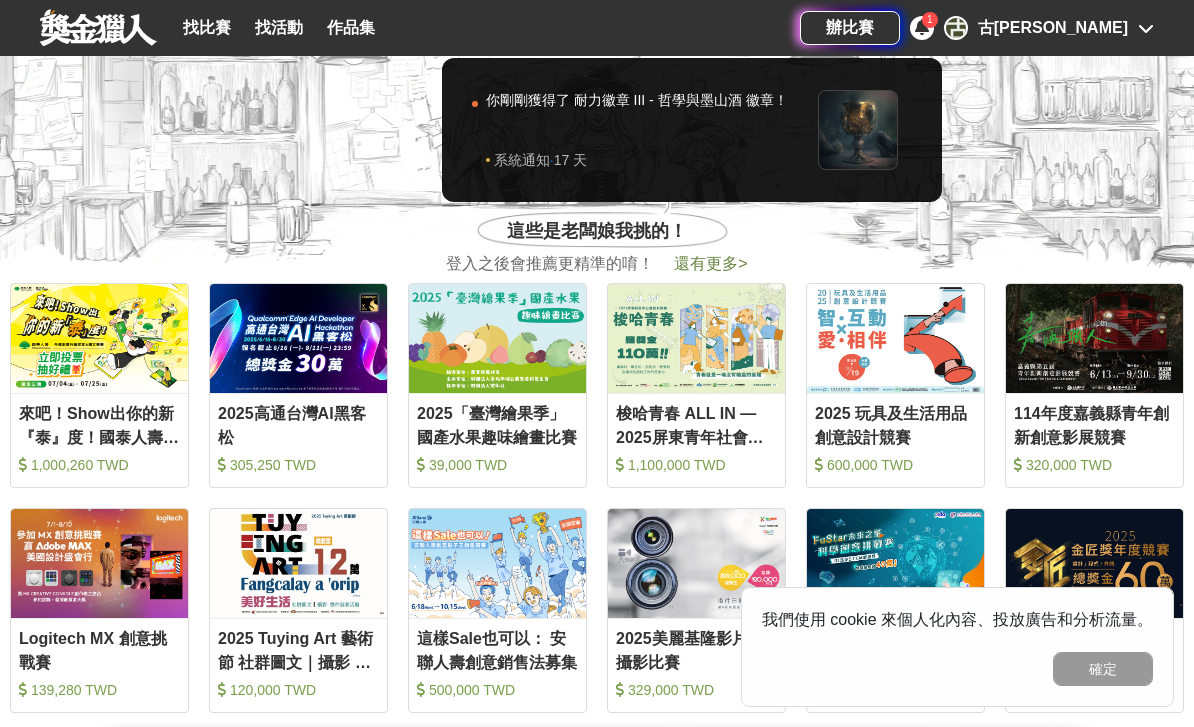 click at bounding box center (597, 363) 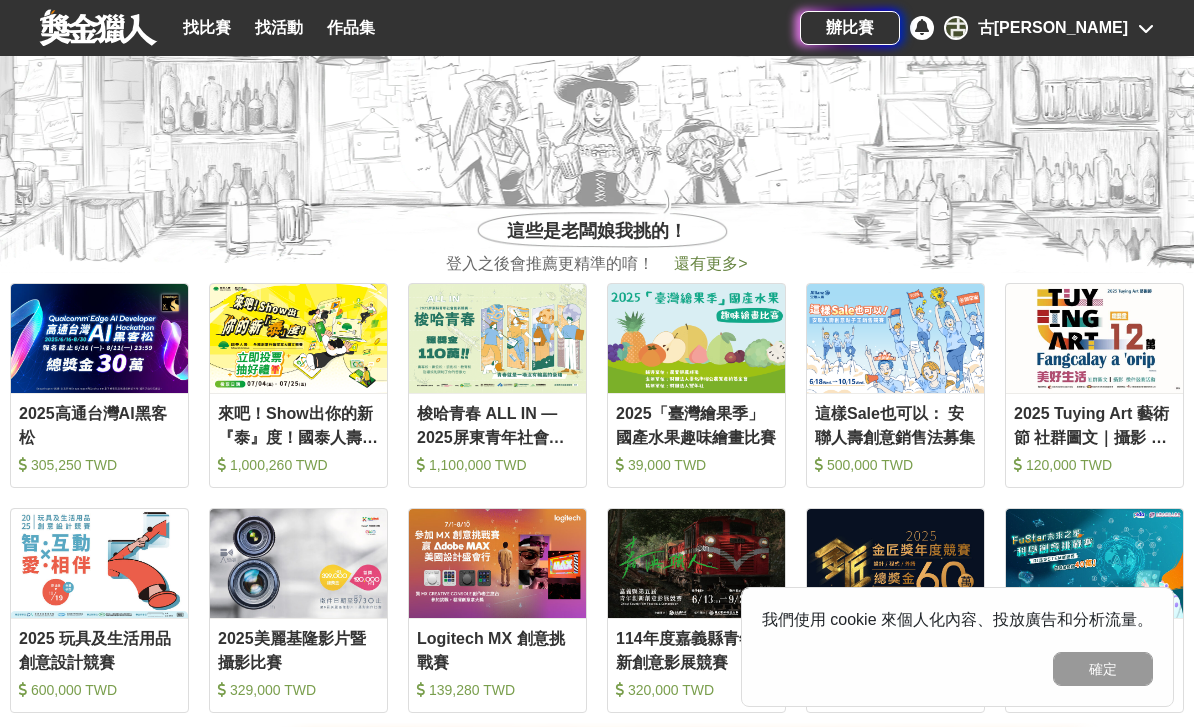 click at bounding box center [696, 338] 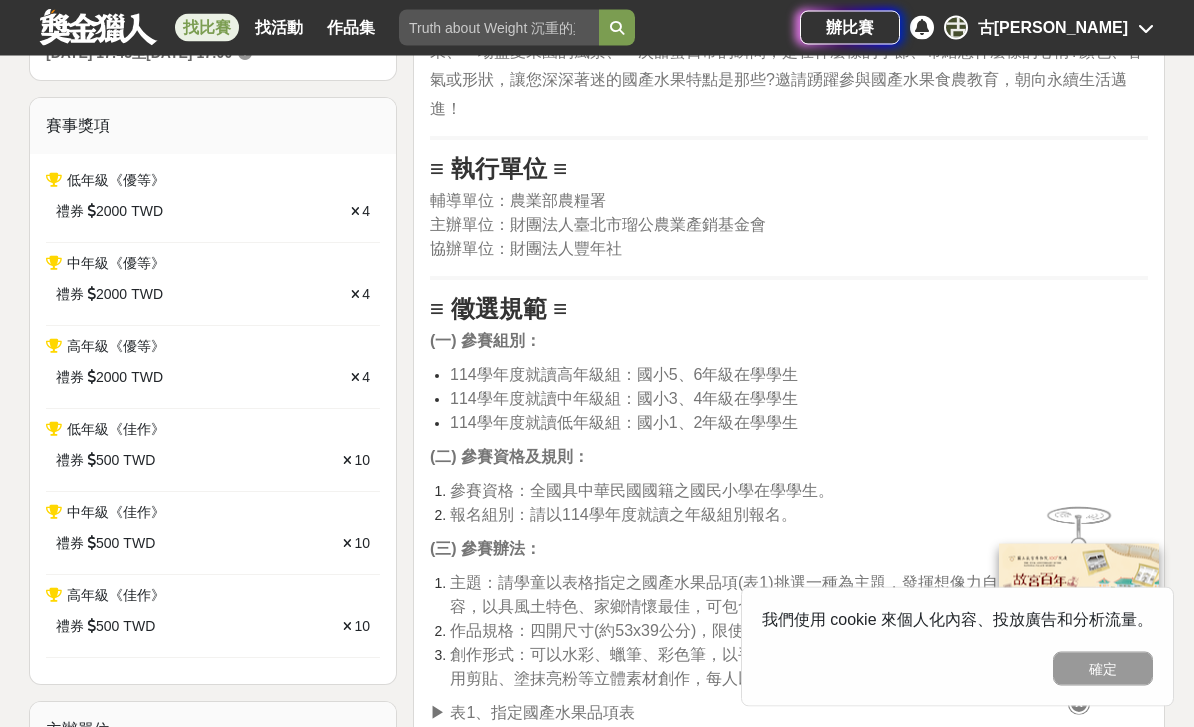 scroll, scrollTop: 838, scrollLeft: 0, axis: vertical 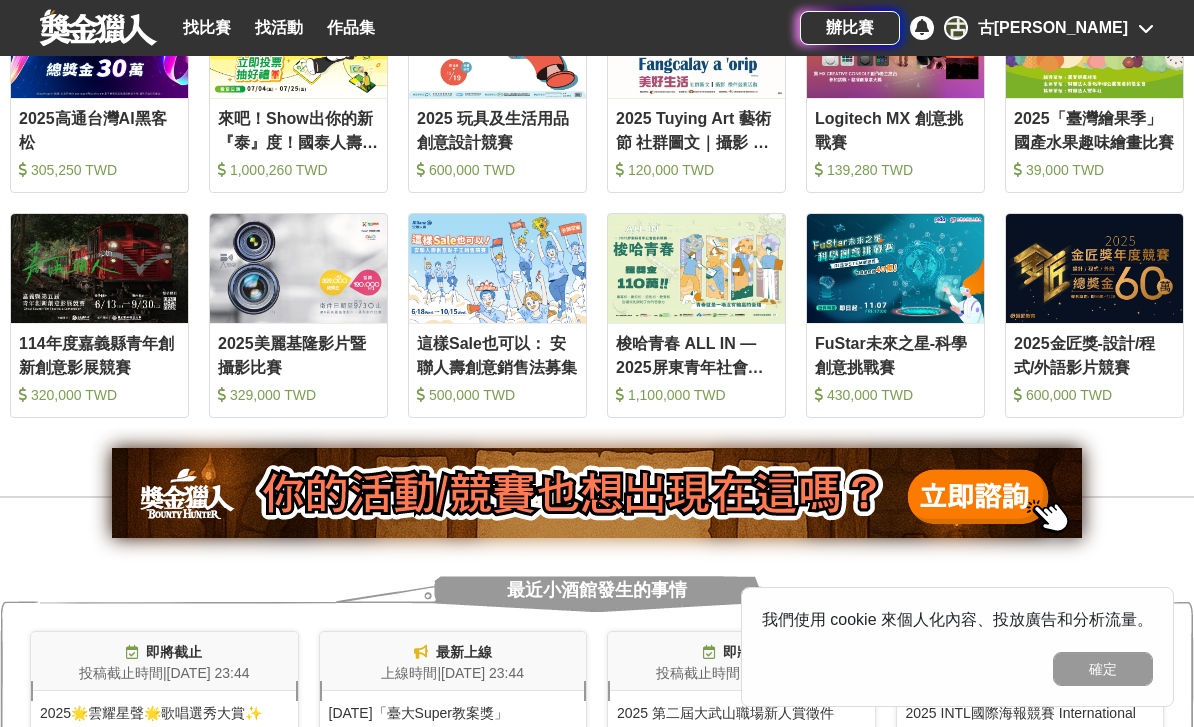 click at bounding box center (696, 268) 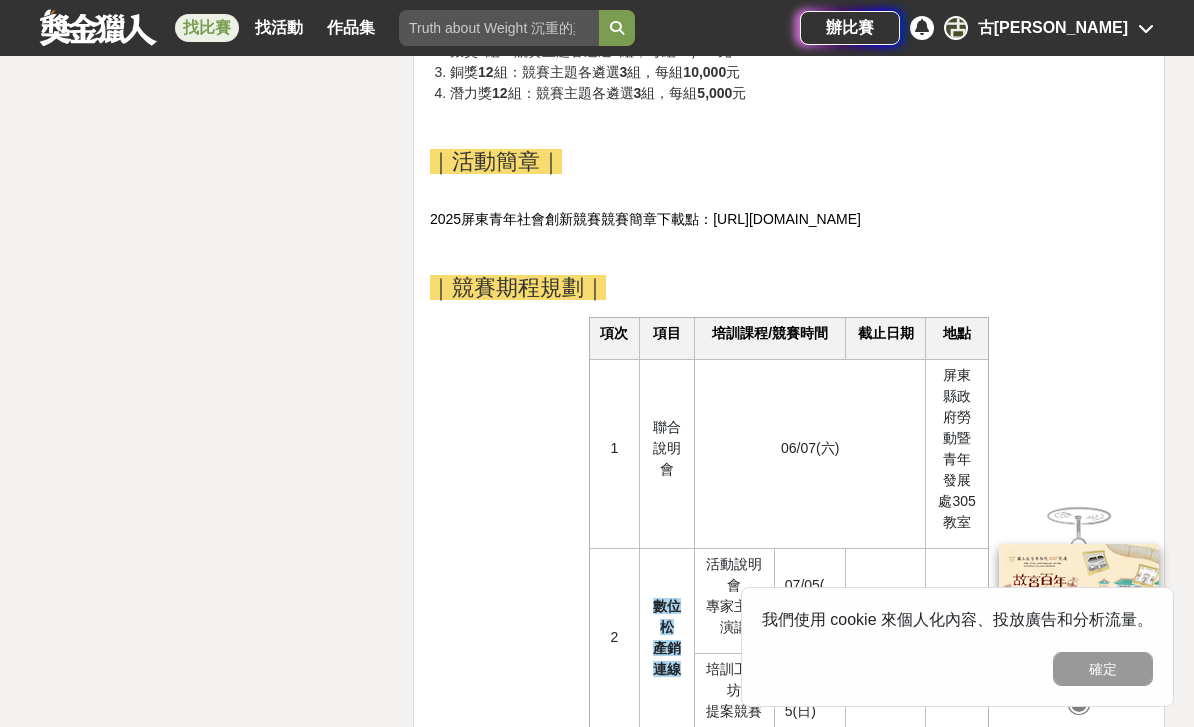 scroll, scrollTop: 3165, scrollLeft: 0, axis: vertical 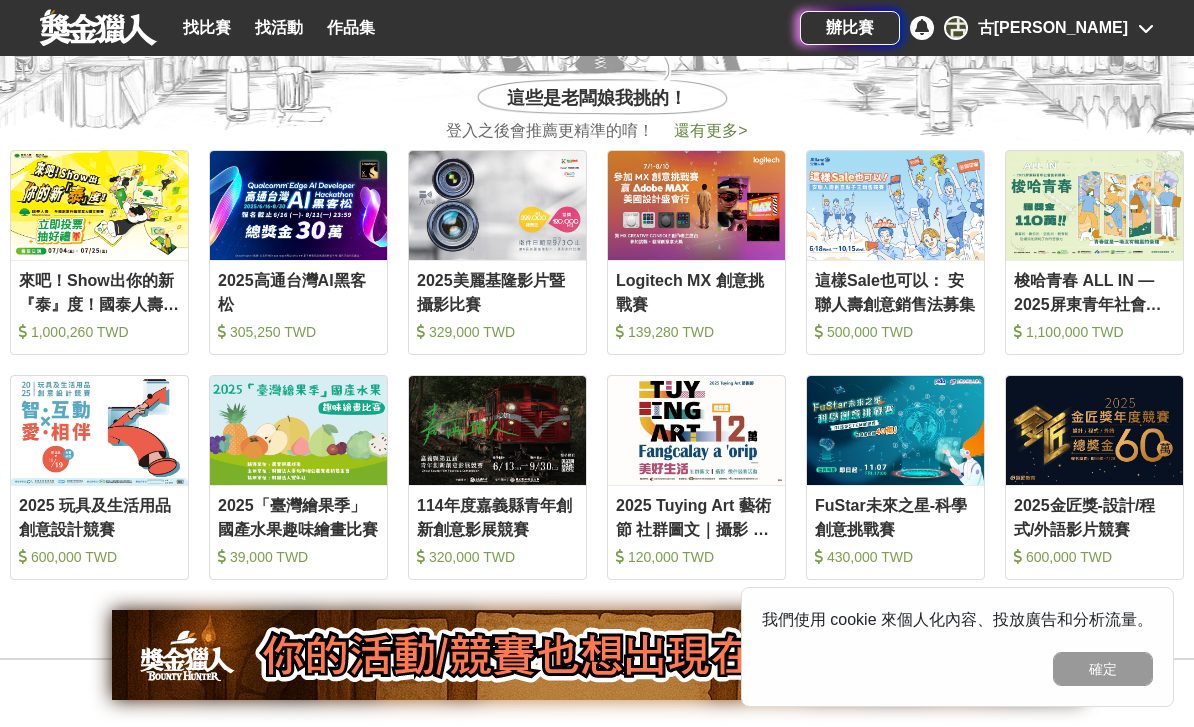 click at bounding box center (895, 205) 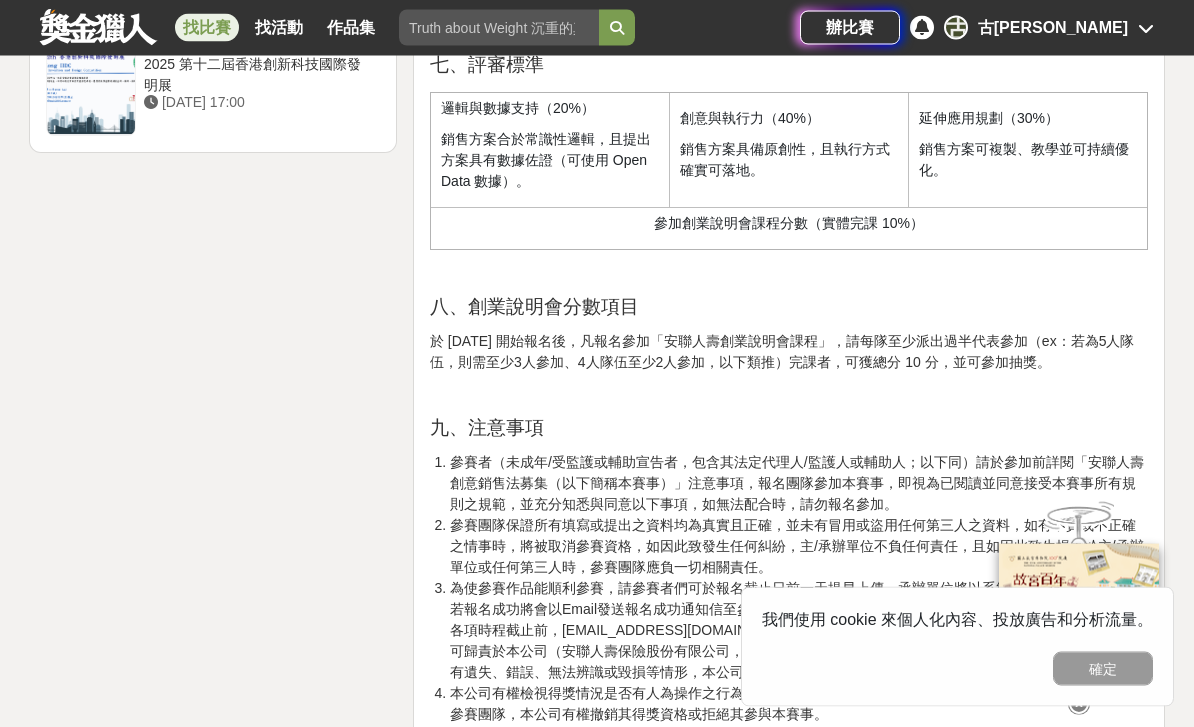 scroll, scrollTop: 2968, scrollLeft: 0, axis: vertical 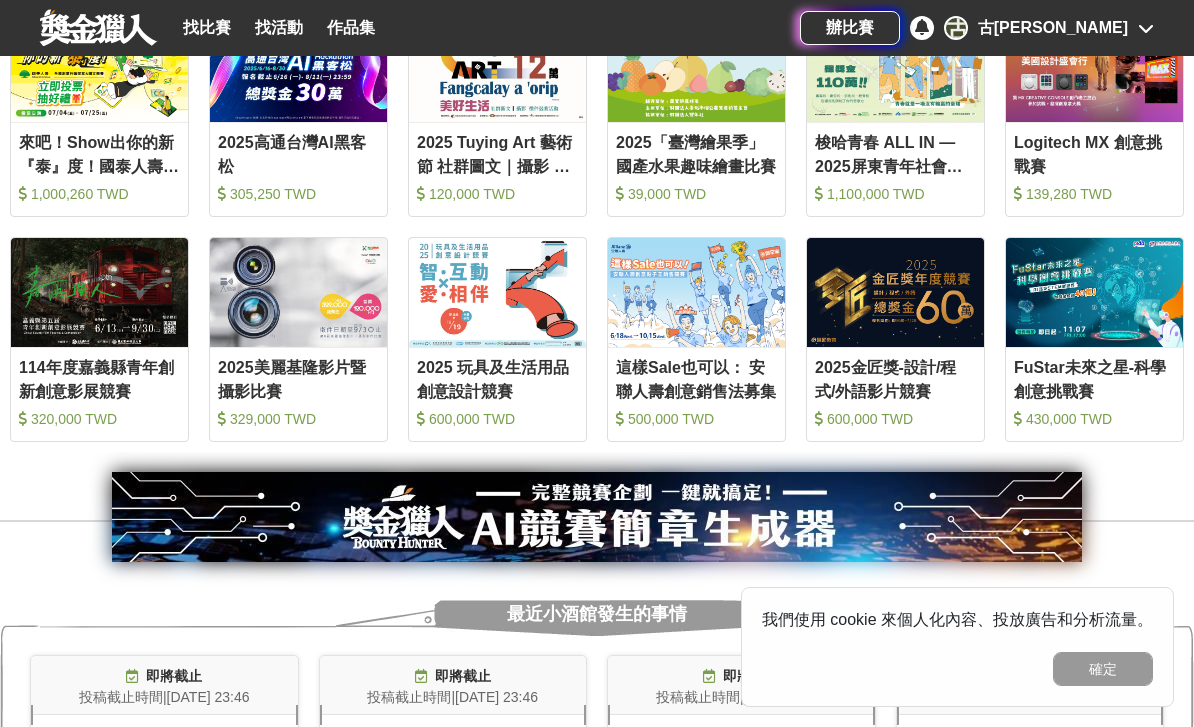 click at bounding box center [99, 292] 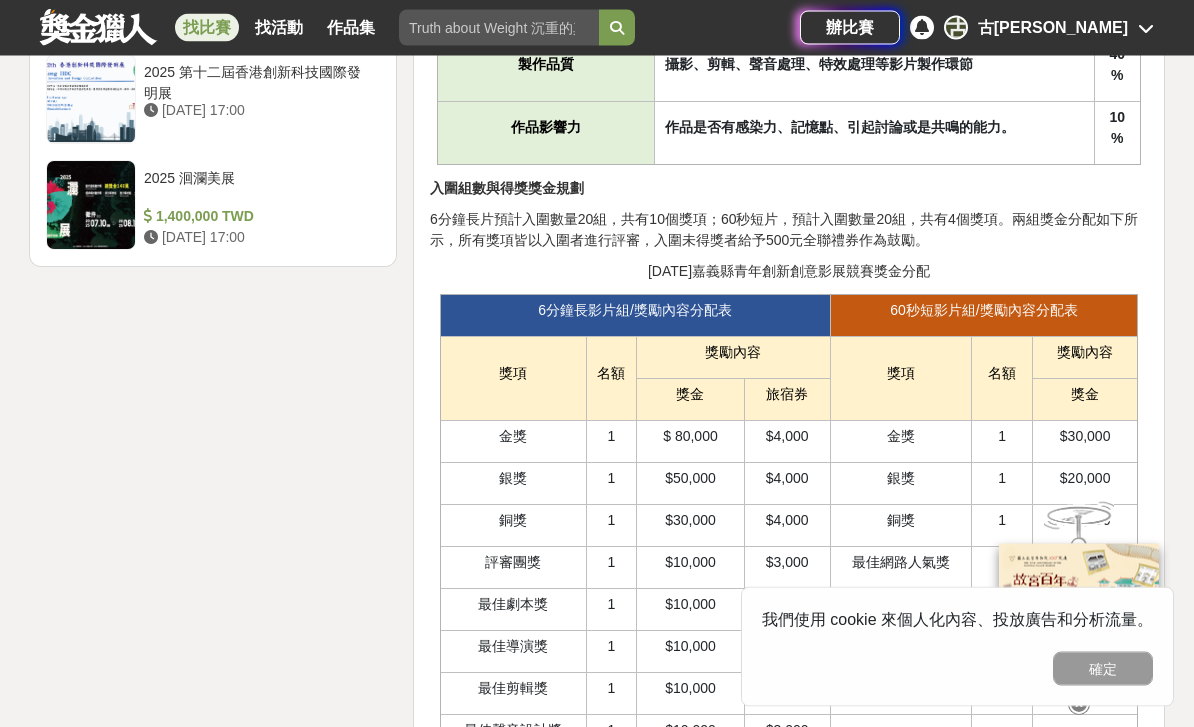 scroll, scrollTop: 2880, scrollLeft: 0, axis: vertical 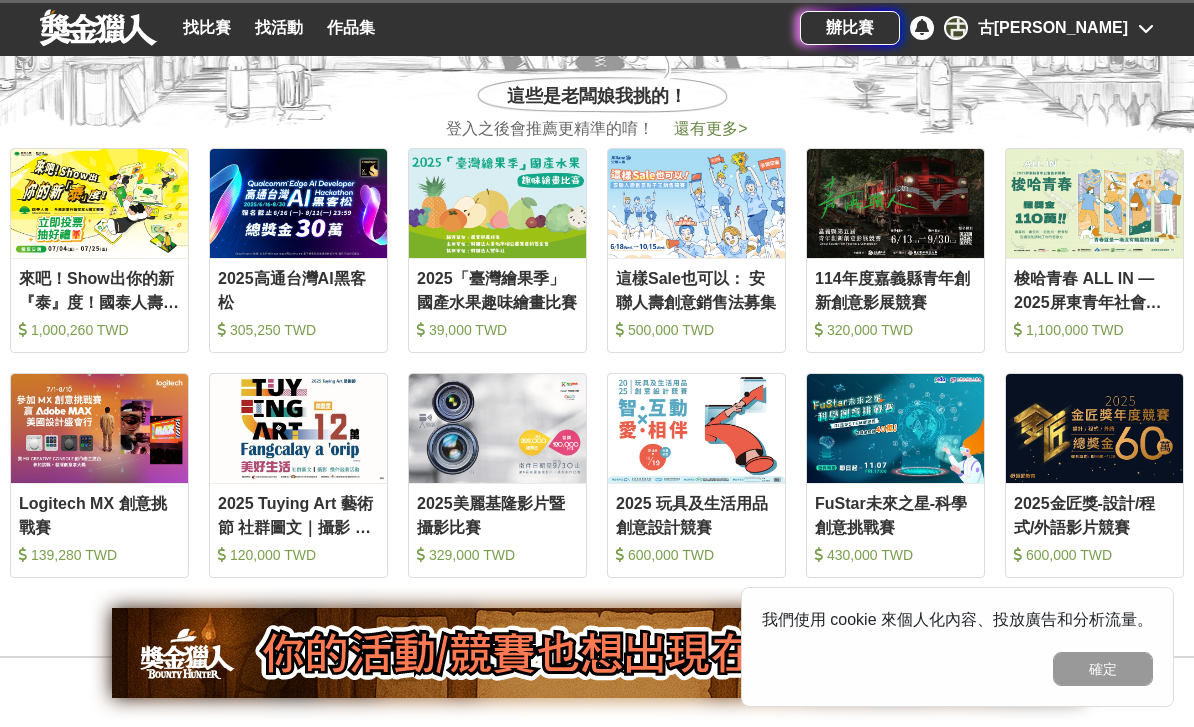 click on "還有更多  >" at bounding box center [710, 128] 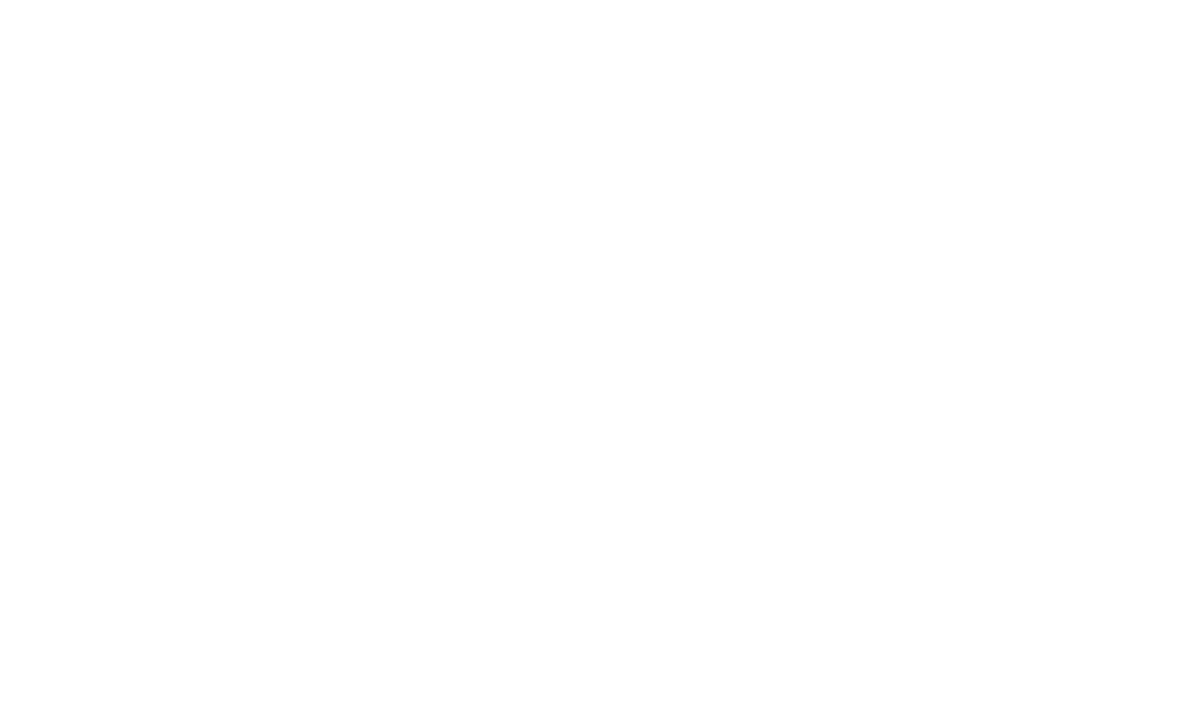 scroll, scrollTop: 0, scrollLeft: 0, axis: both 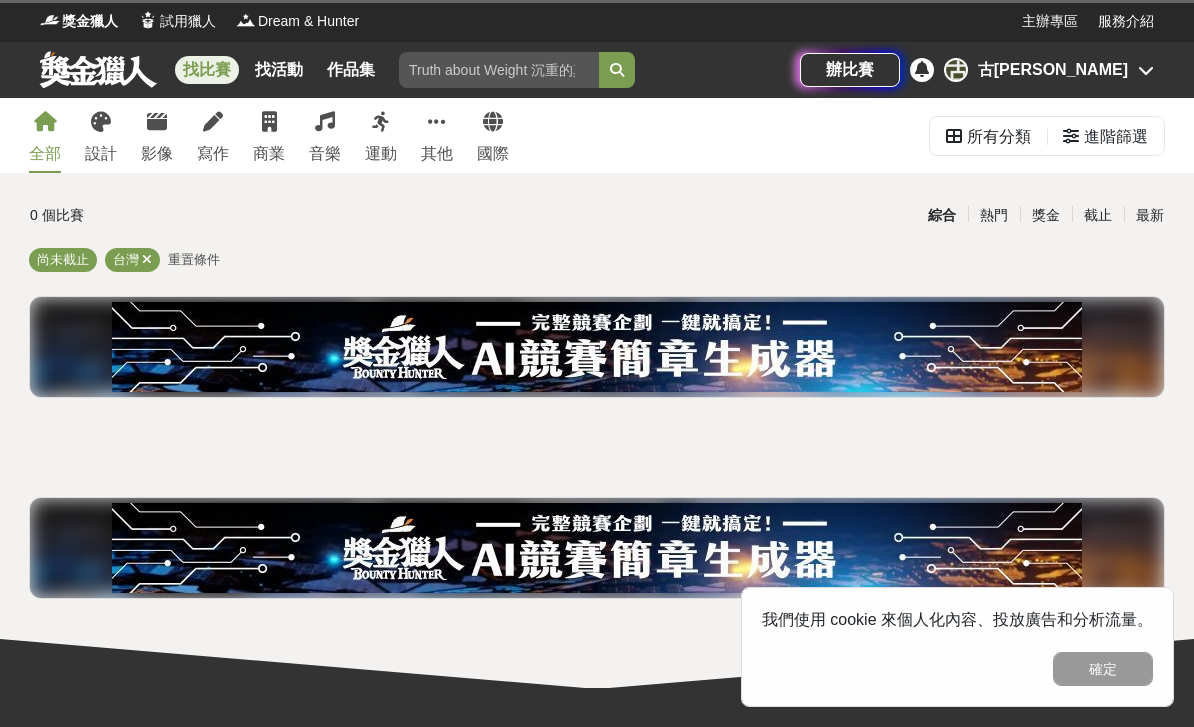 click on "設計" at bounding box center [101, 135] 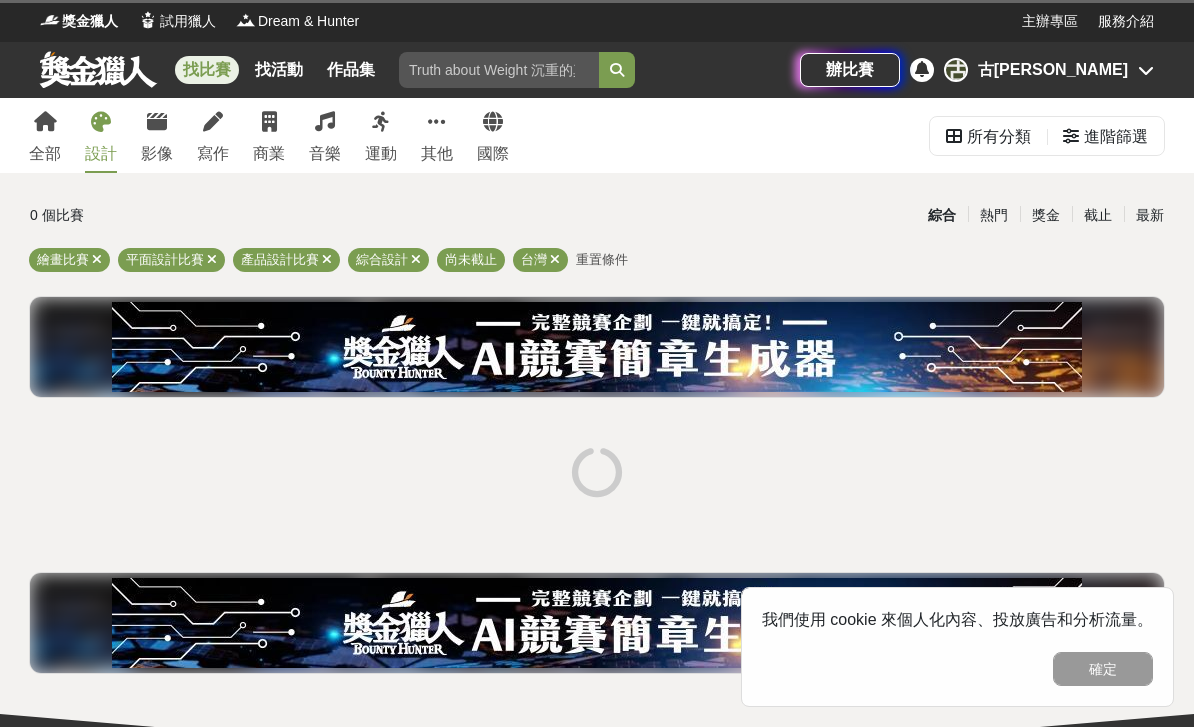 click on "台灣" at bounding box center (540, 260) 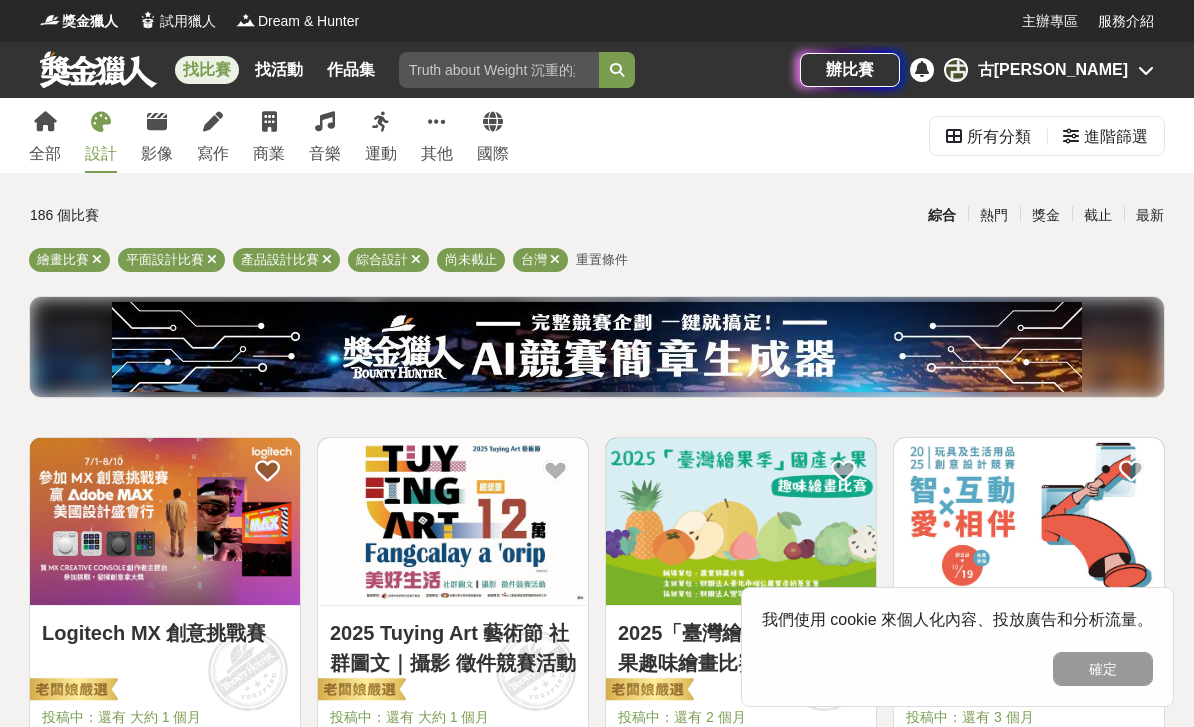 click at bounding box center (555, 259) 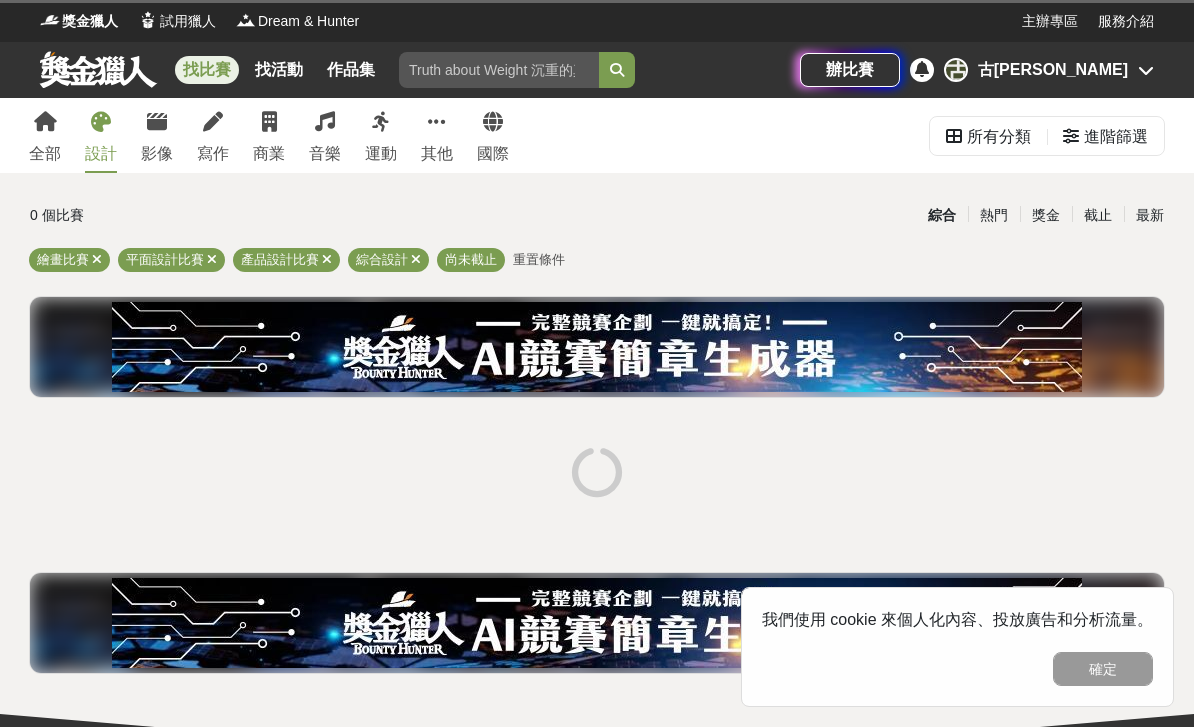 click at bounding box center (416, 259) 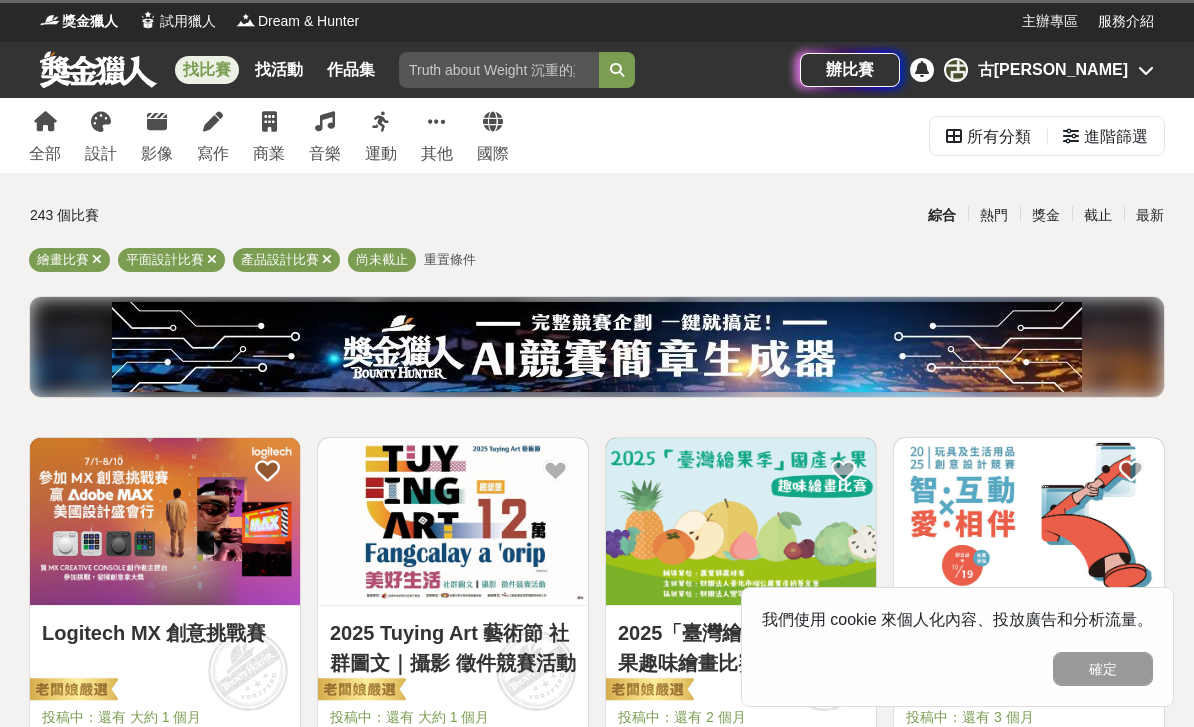 click at bounding box center [327, 259] 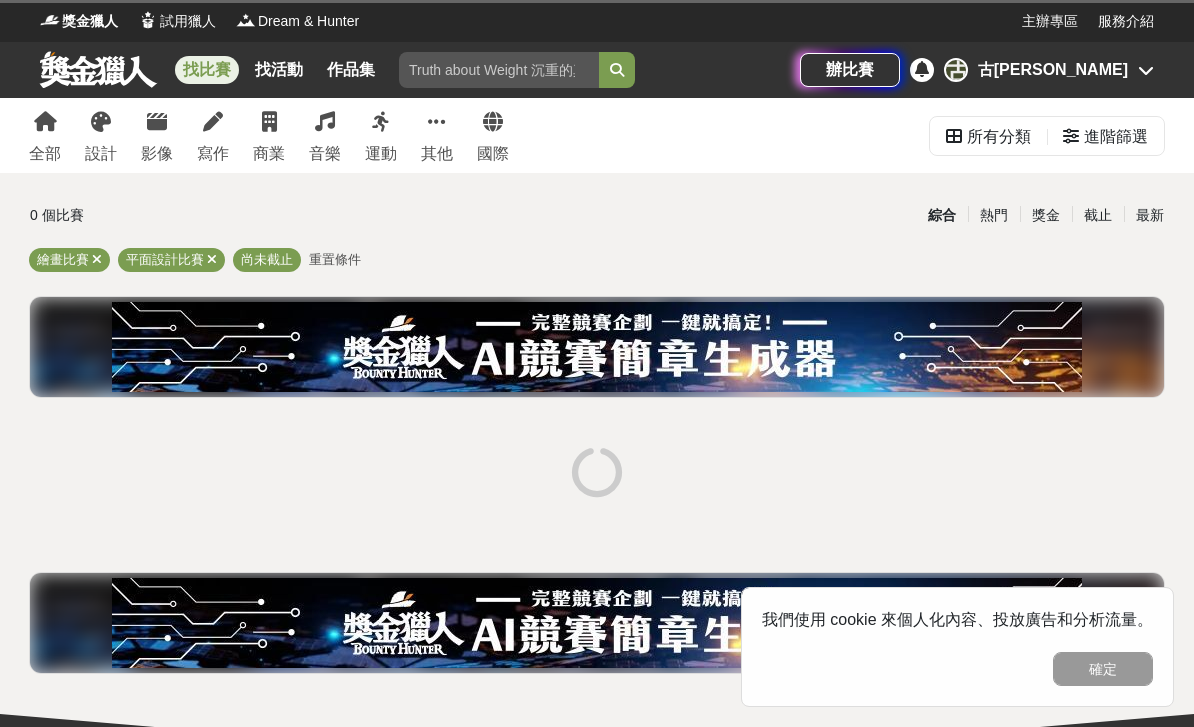 click at bounding box center [212, 259] 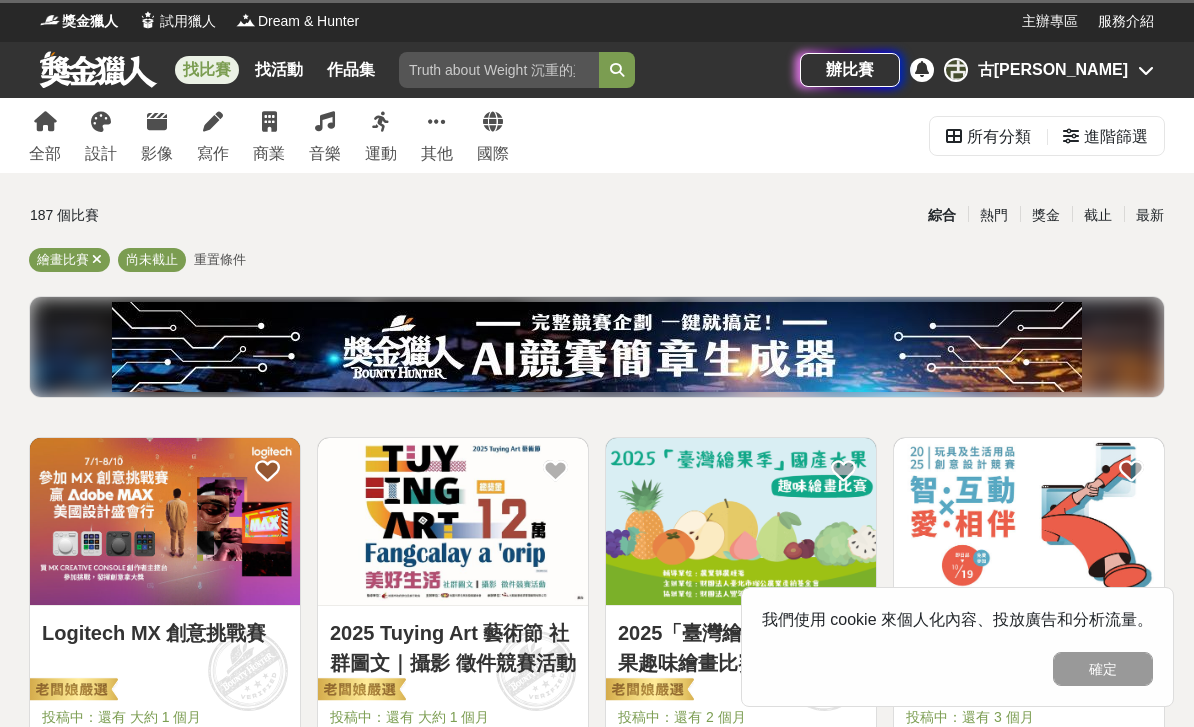 click on "設計" at bounding box center [101, 135] 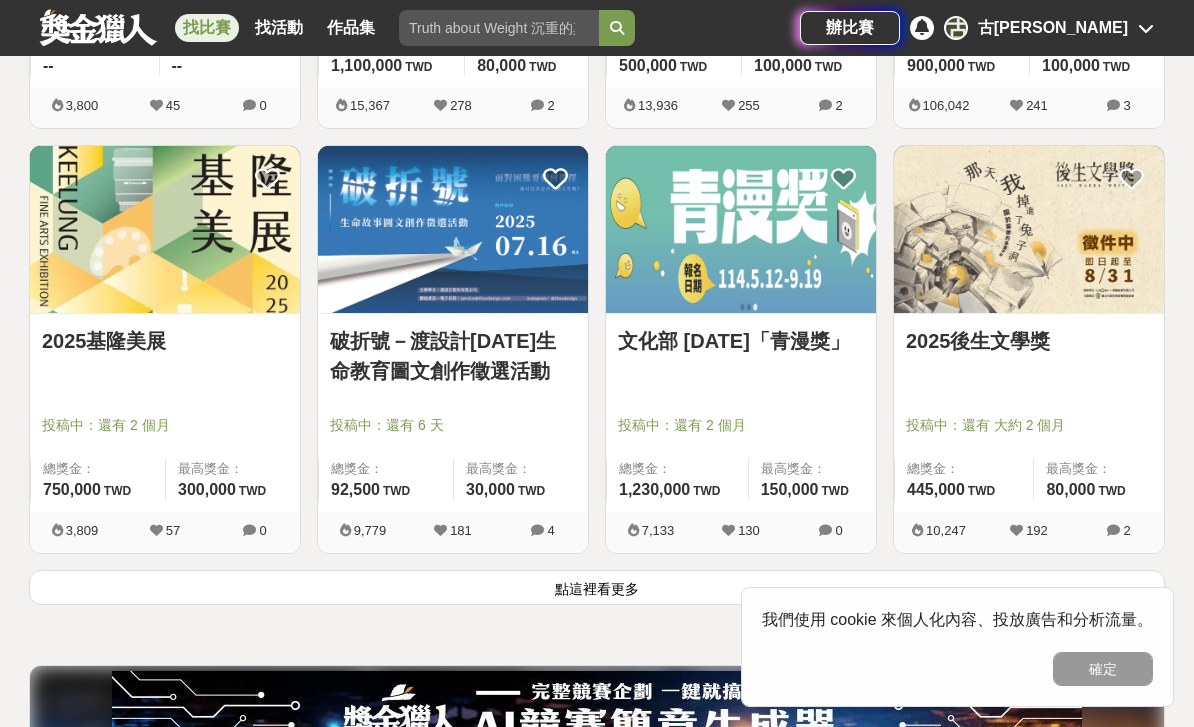 scroll, scrollTop: 2604, scrollLeft: 0, axis: vertical 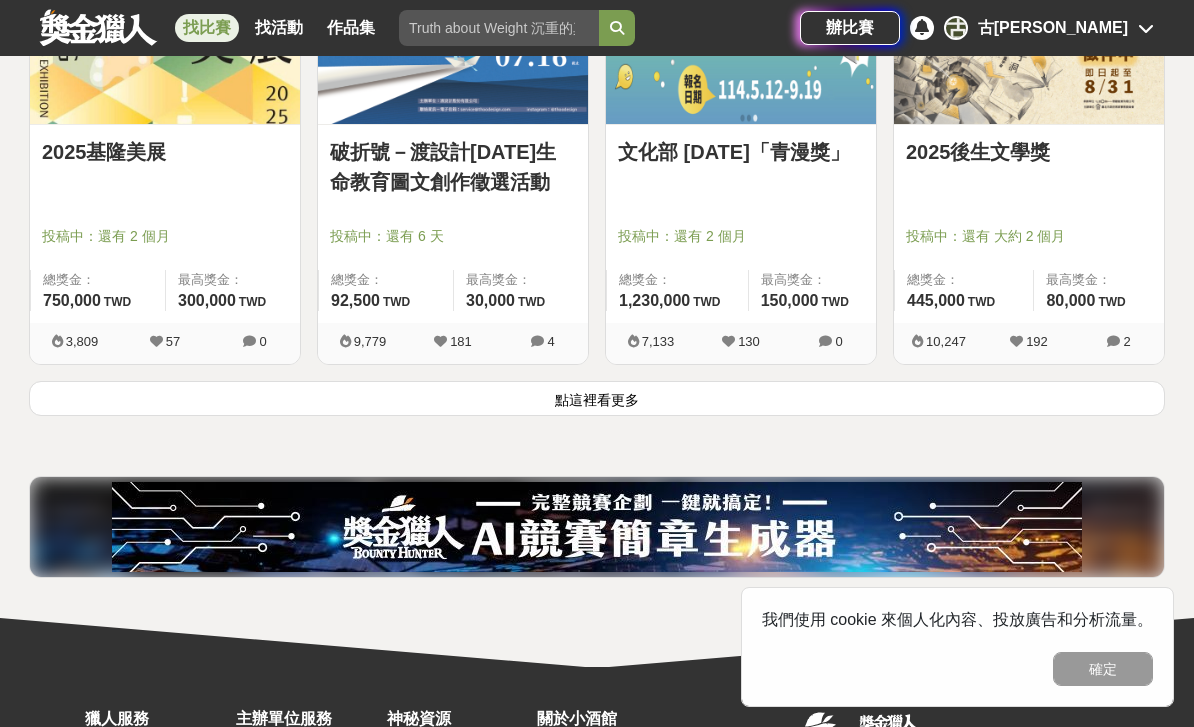 click on "點這裡看更多" at bounding box center [597, 398] 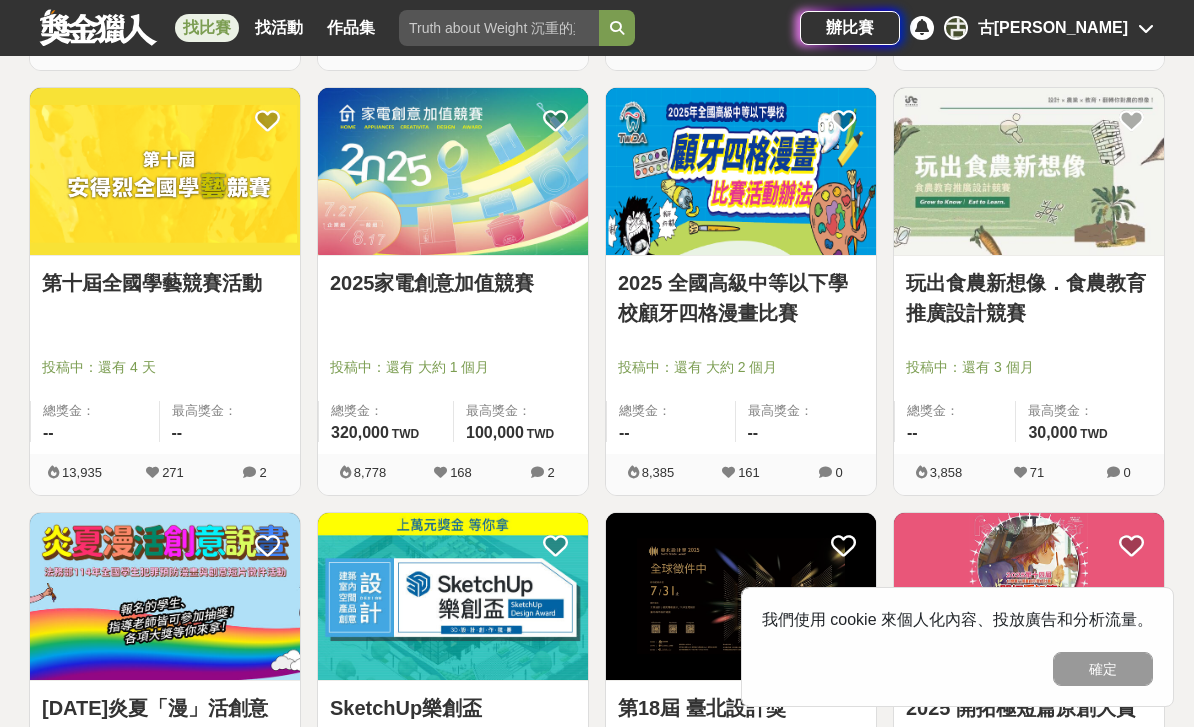 scroll, scrollTop: 4594, scrollLeft: 0, axis: vertical 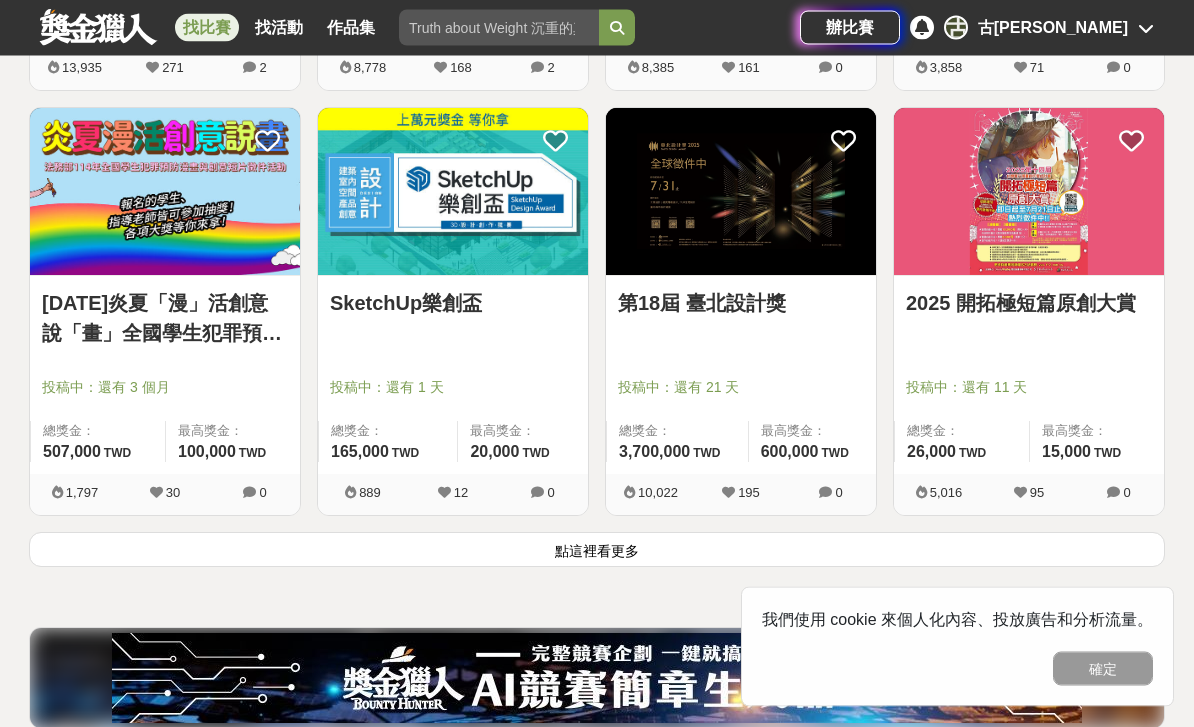 click on "點這裡看更多" at bounding box center (597, 550) 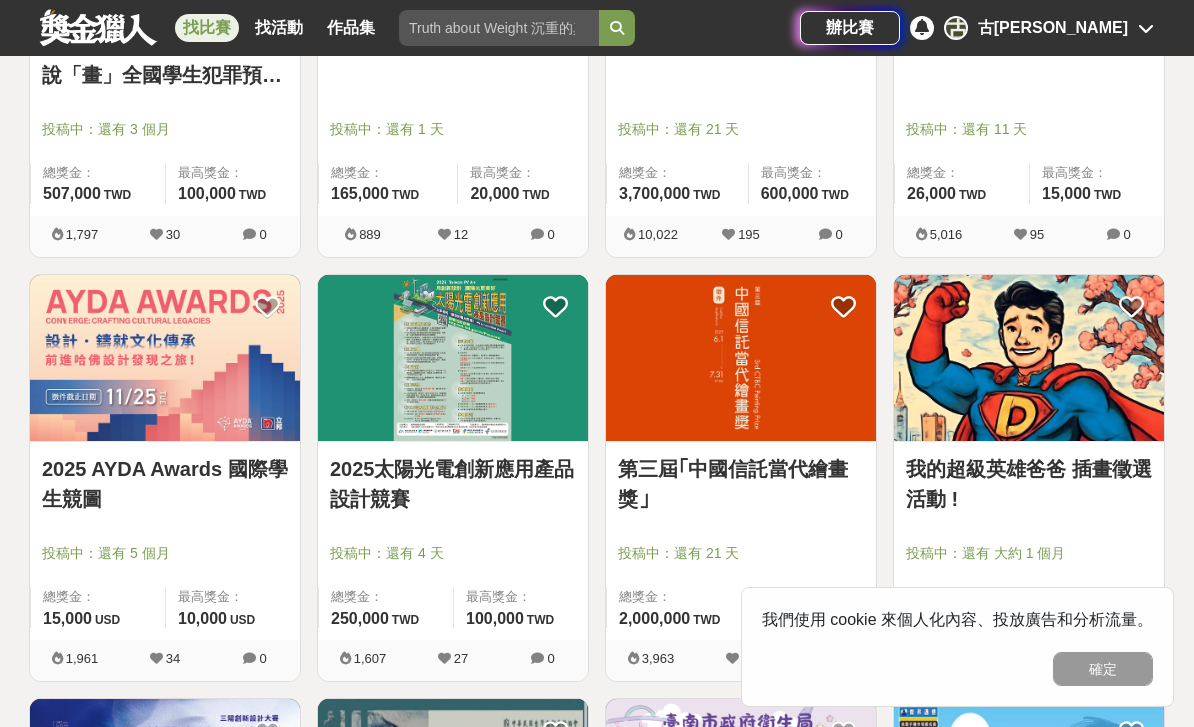 scroll, scrollTop: 5336, scrollLeft: 0, axis: vertical 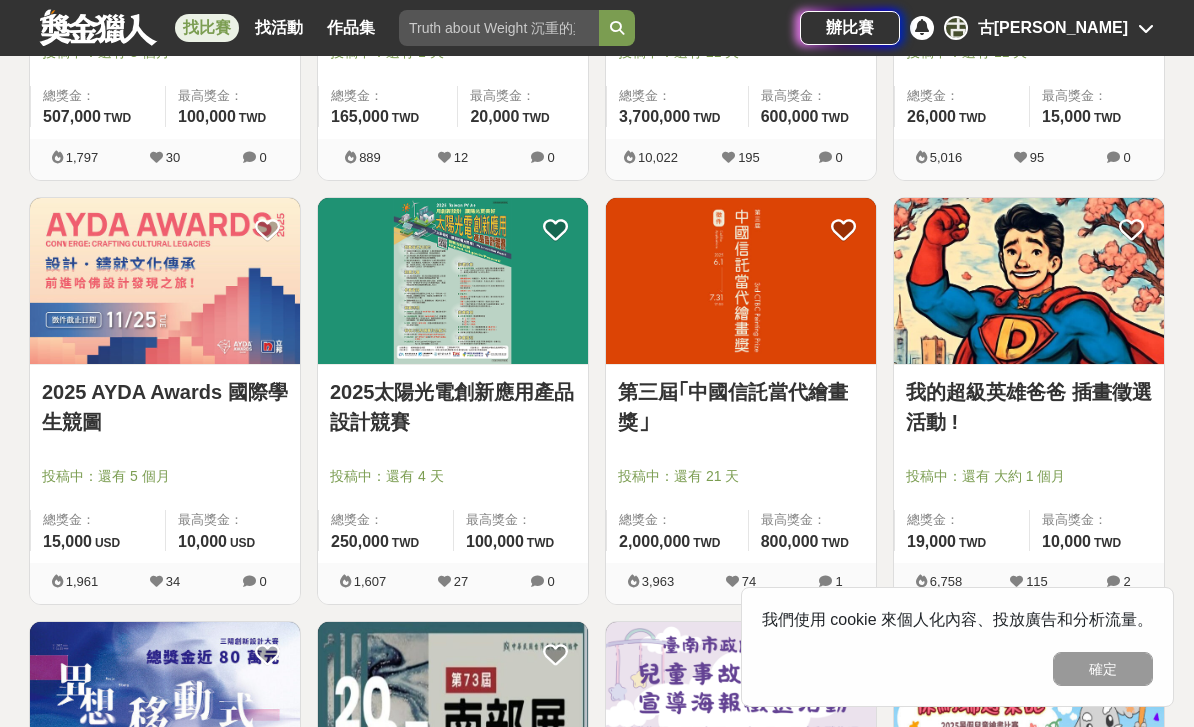 click on "第三屆｢中國信託當代繪畫獎｣" at bounding box center (741, 407) 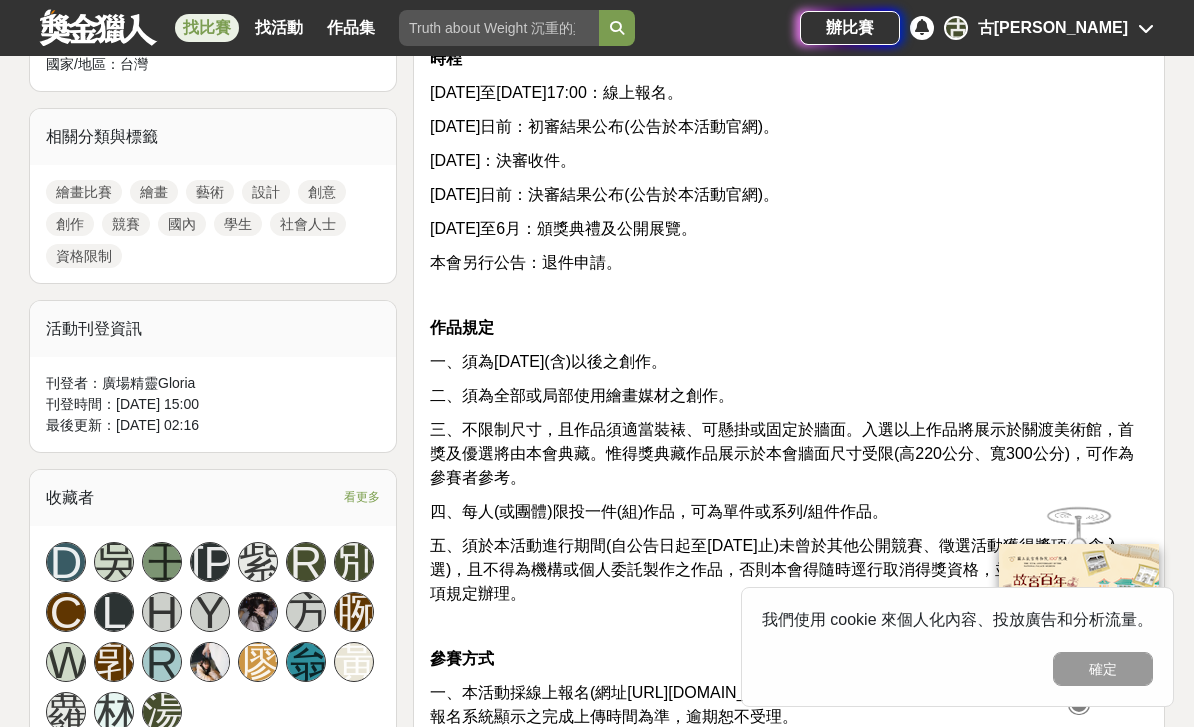 scroll, scrollTop: 862, scrollLeft: 0, axis: vertical 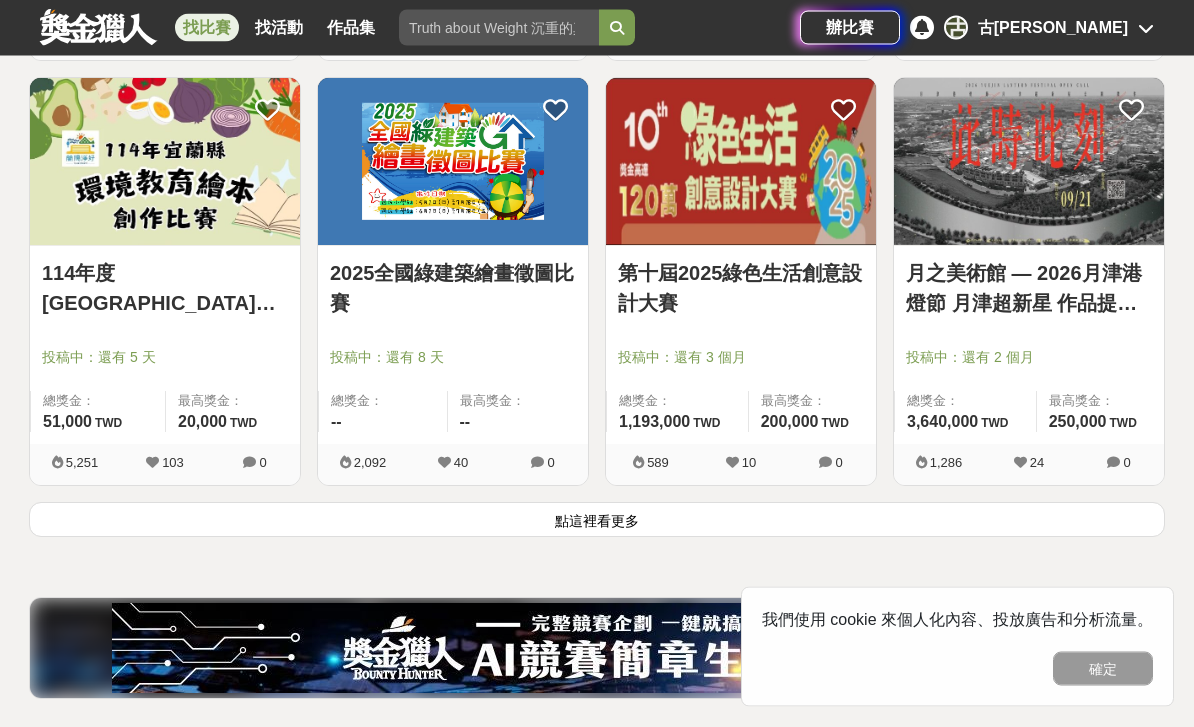 click on "點這裡看更多" at bounding box center [597, 520] 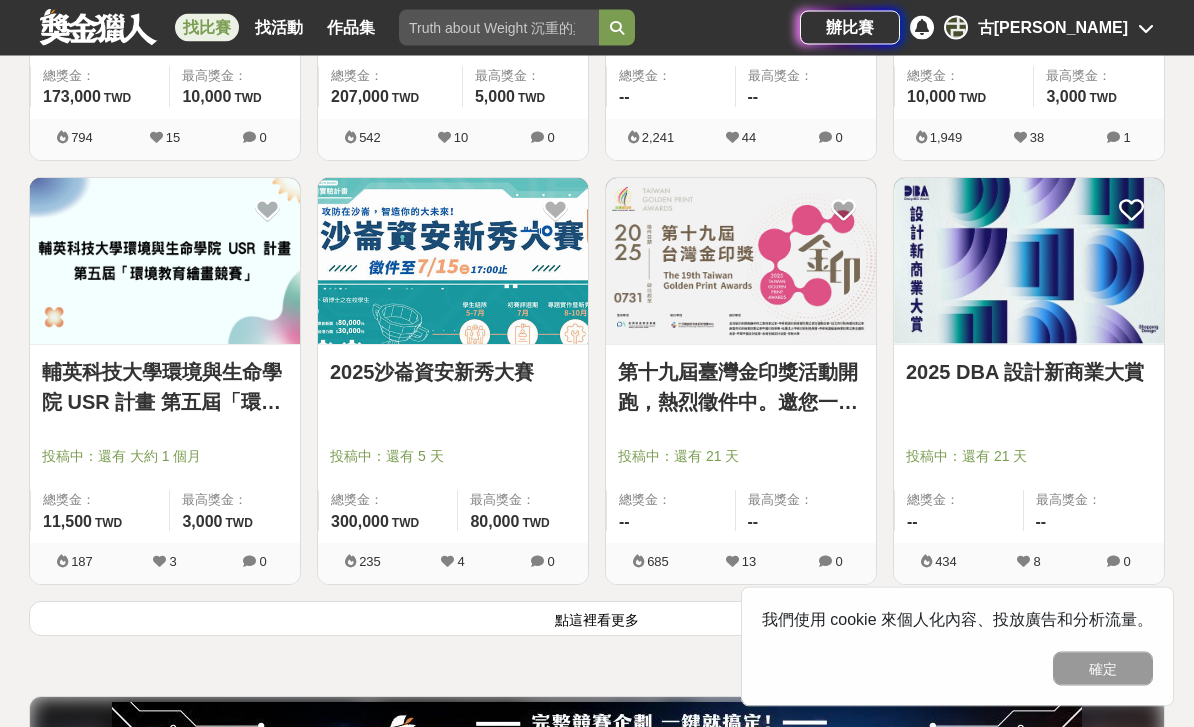 scroll, scrollTop: 10126, scrollLeft: 0, axis: vertical 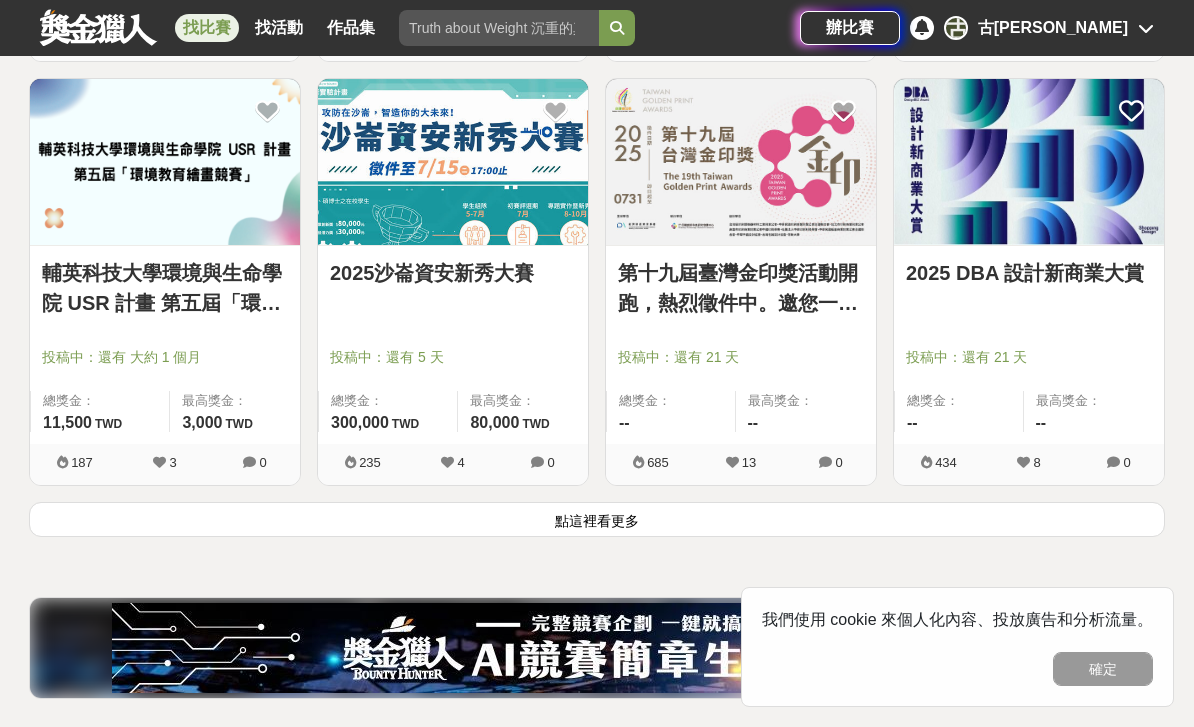 click on "點這裡看更多" at bounding box center (597, 519) 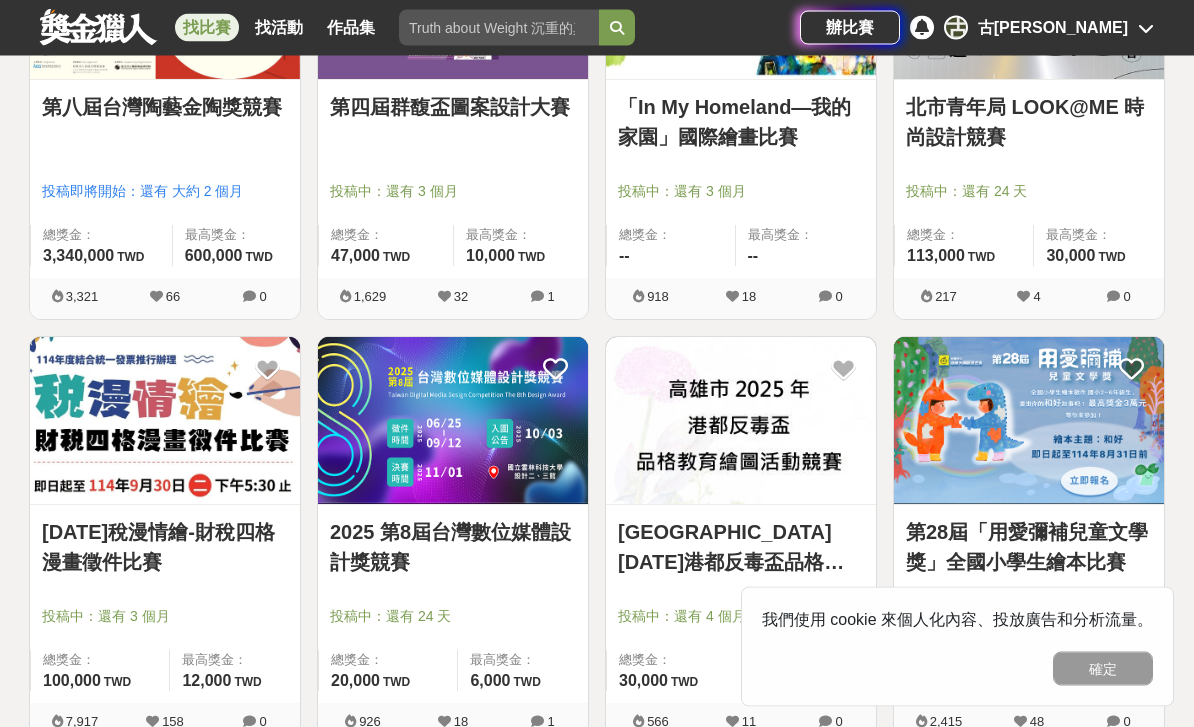 scroll, scrollTop: 11991, scrollLeft: 0, axis: vertical 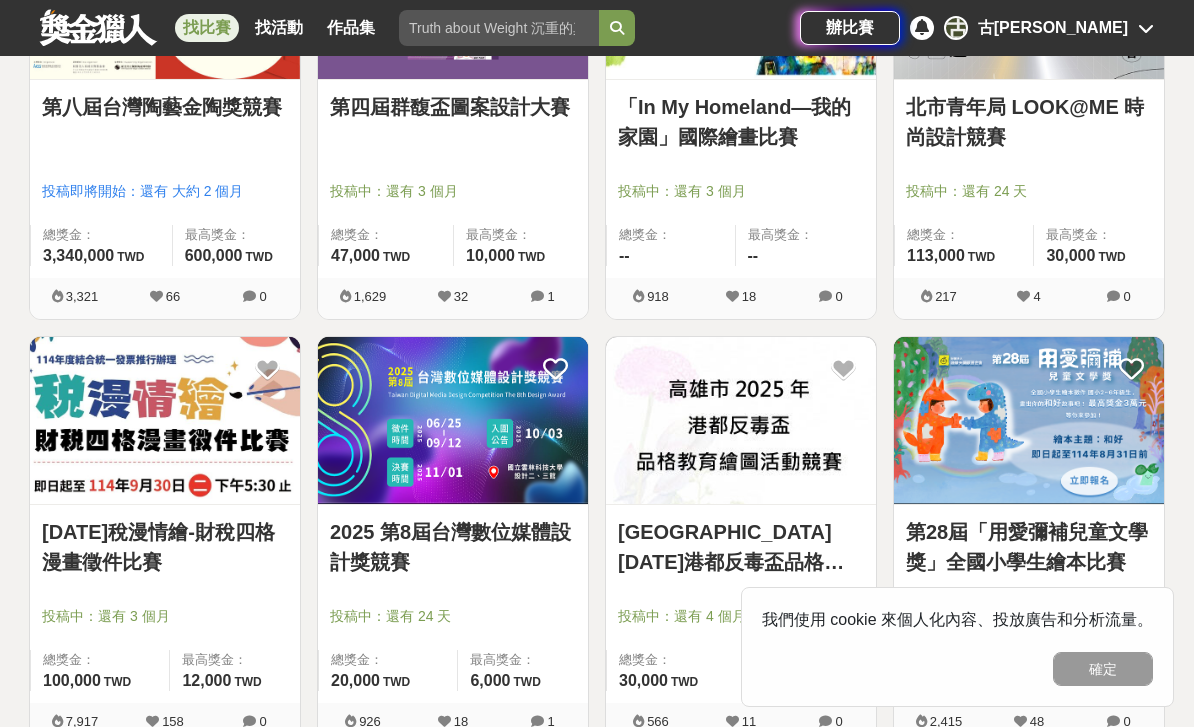 click on "第28屆「用愛彌補兒童文學獎」全國小學生繪本比賽 投稿中：還有 大約 2 個月 總獎金： 89,000 89,000 TWD 最高獎金： 30,000 TWD" at bounding box center [1029, 604] 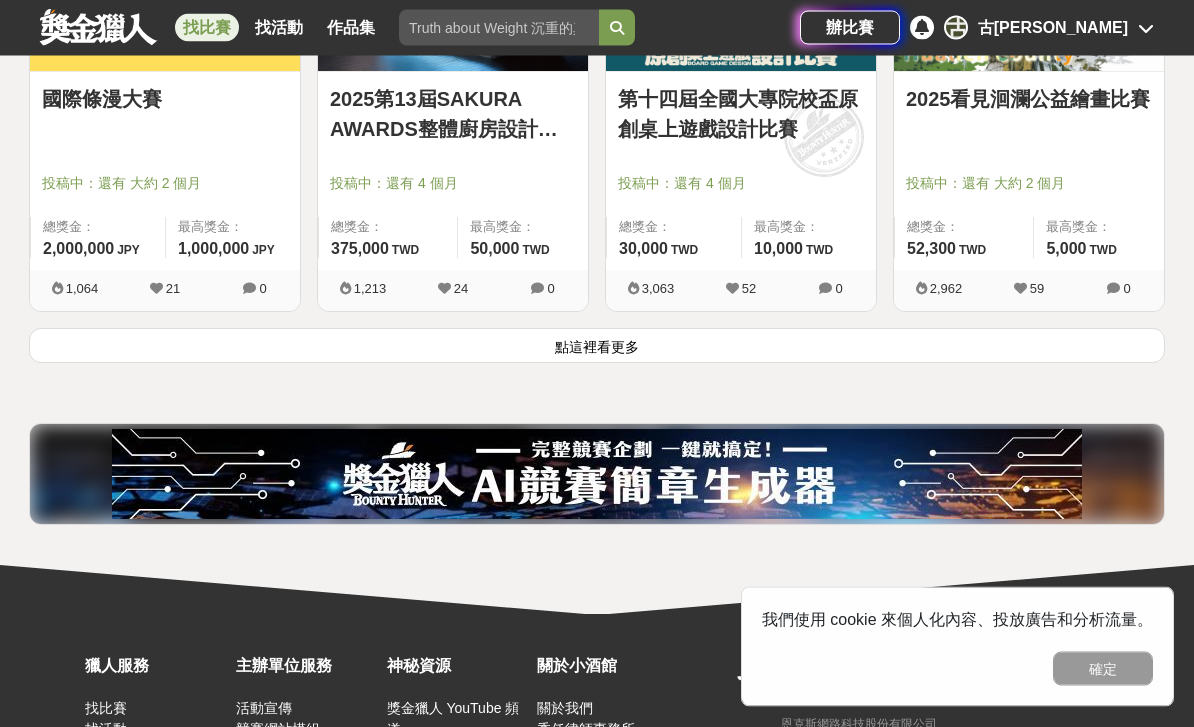 click on "點這裡看更多" at bounding box center [597, 346] 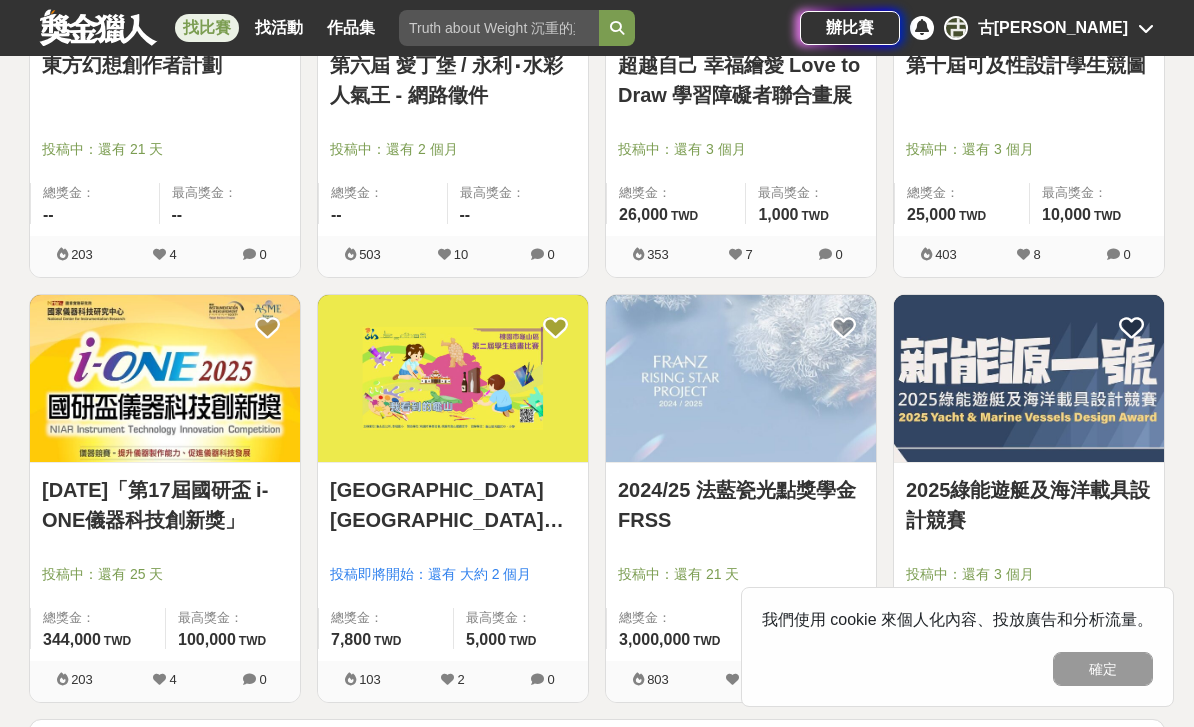 scroll, scrollTop: 15235, scrollLeft: 0, axis: vertical 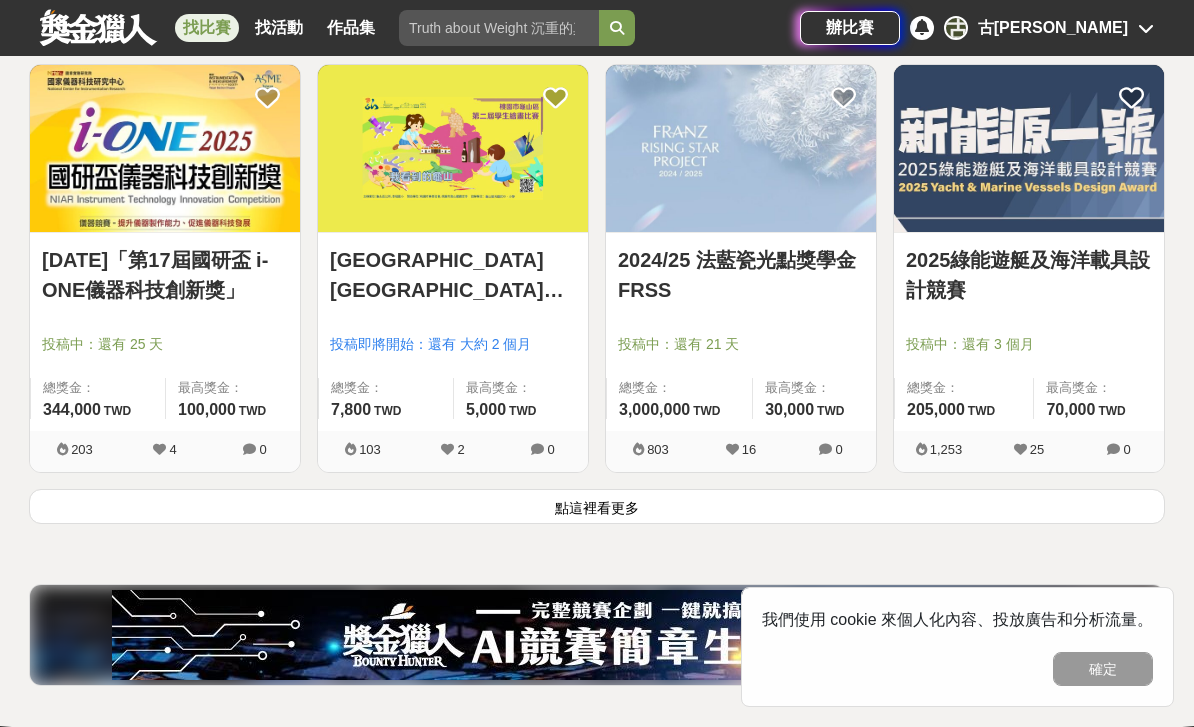 click on "點這裡看更多" at bounding box center [597, 506] 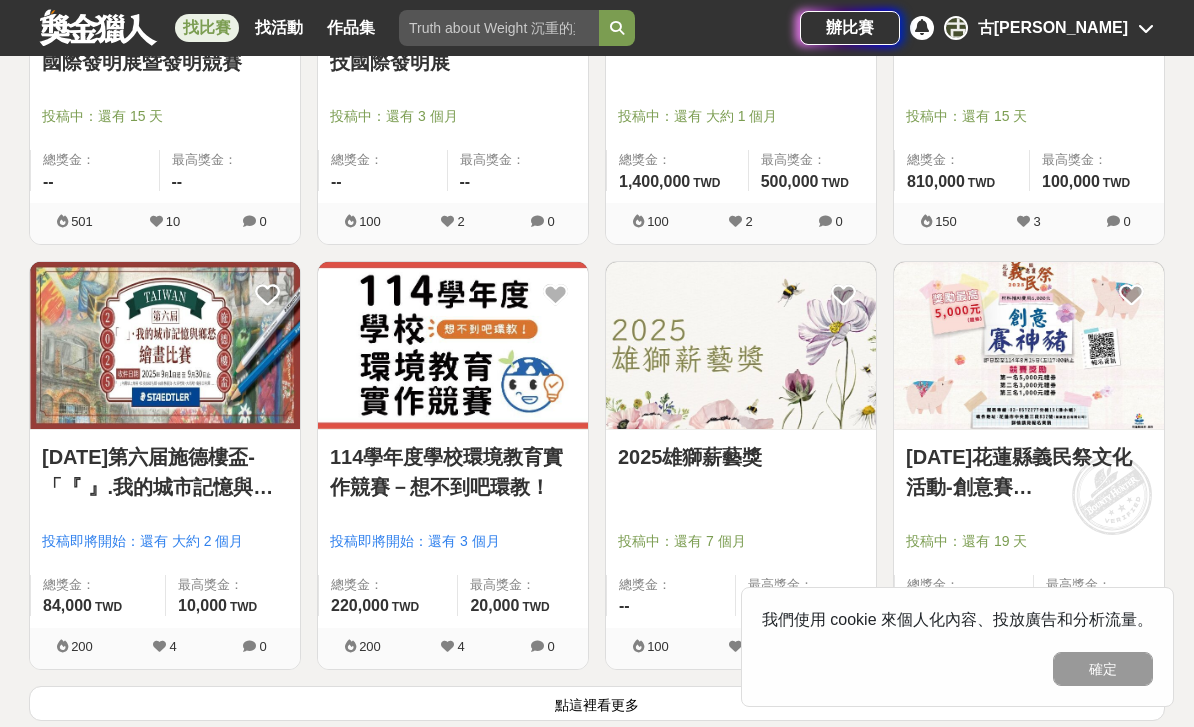 scroll, scrollTop: 17911, scrollLeft: 0, axis: vertical 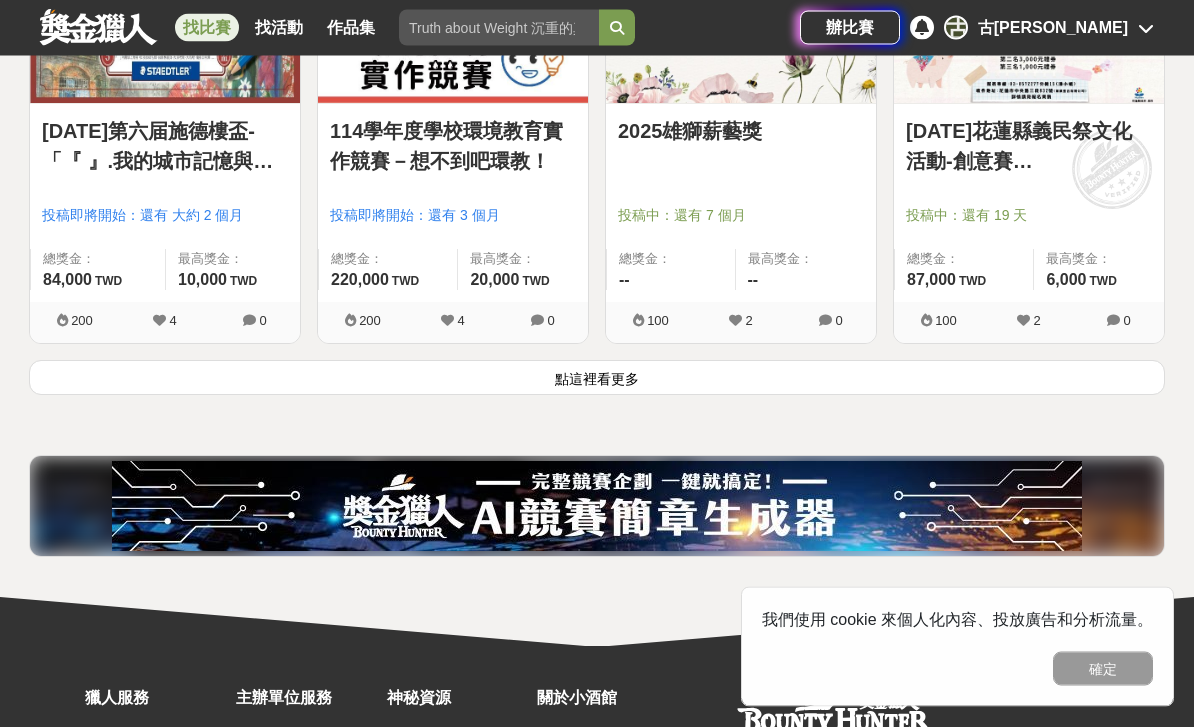 click on "點這裡看更多" at bounding box center [597, 378] 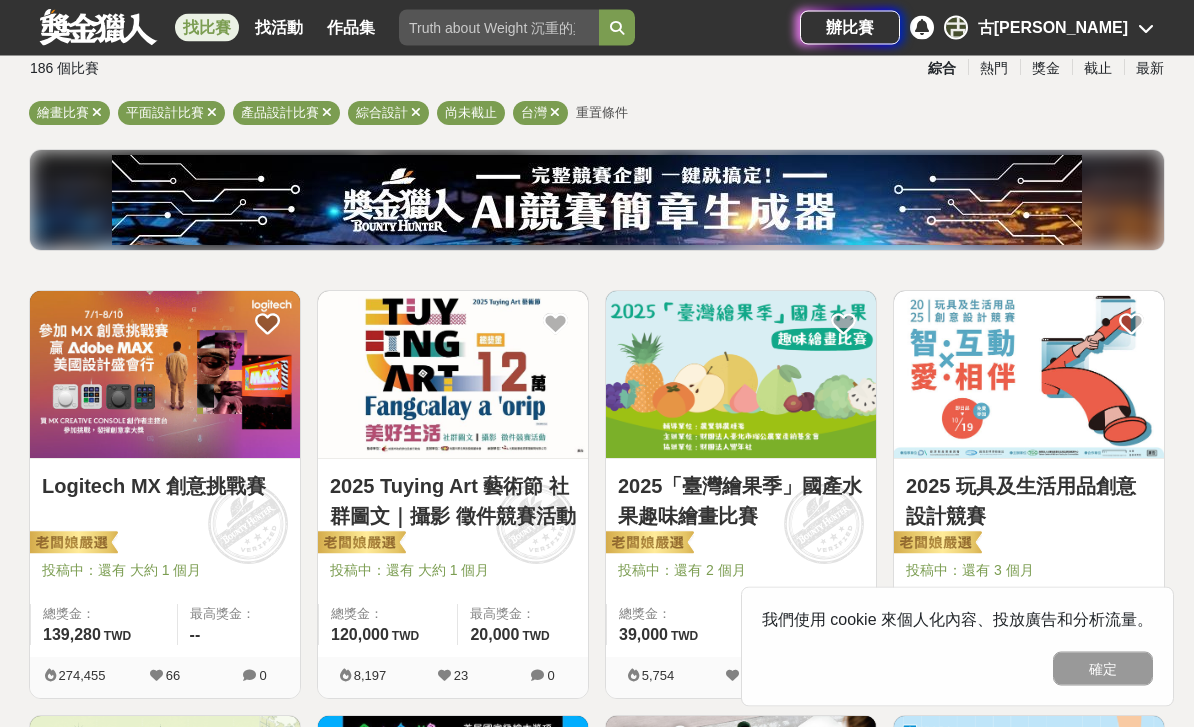 scroll, scrollTop: 148, scrollLeft: 0, axis: vertical 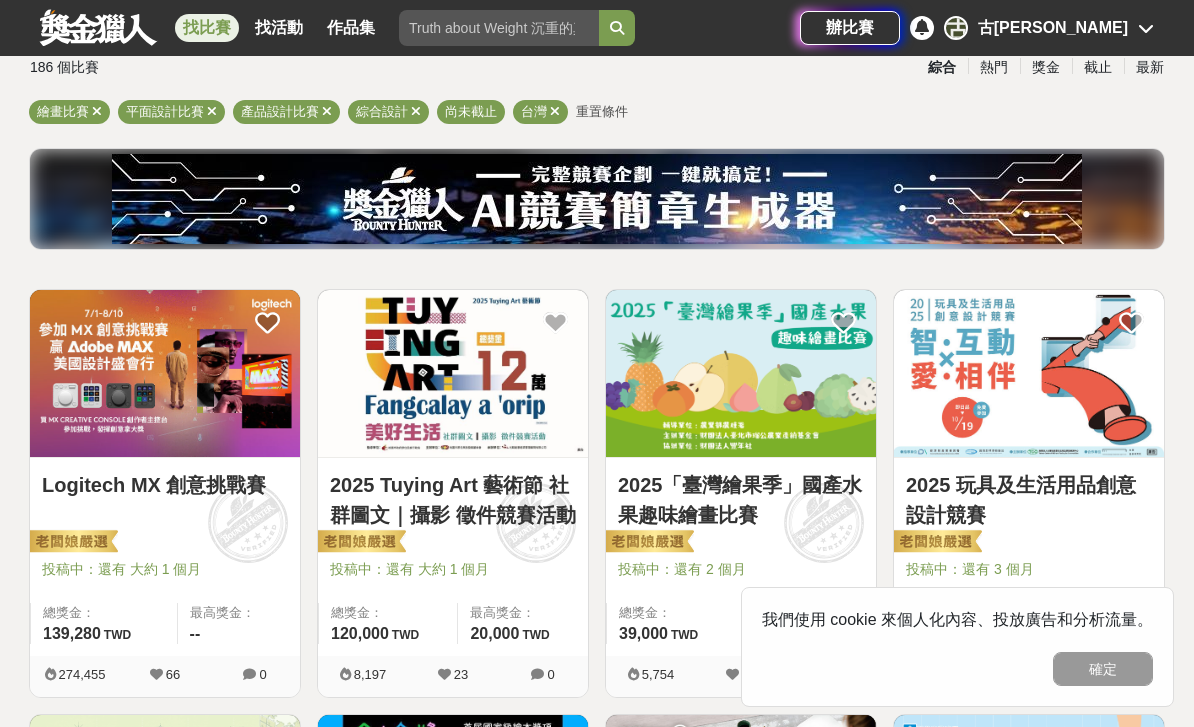 click at bounding box center (453, 373) 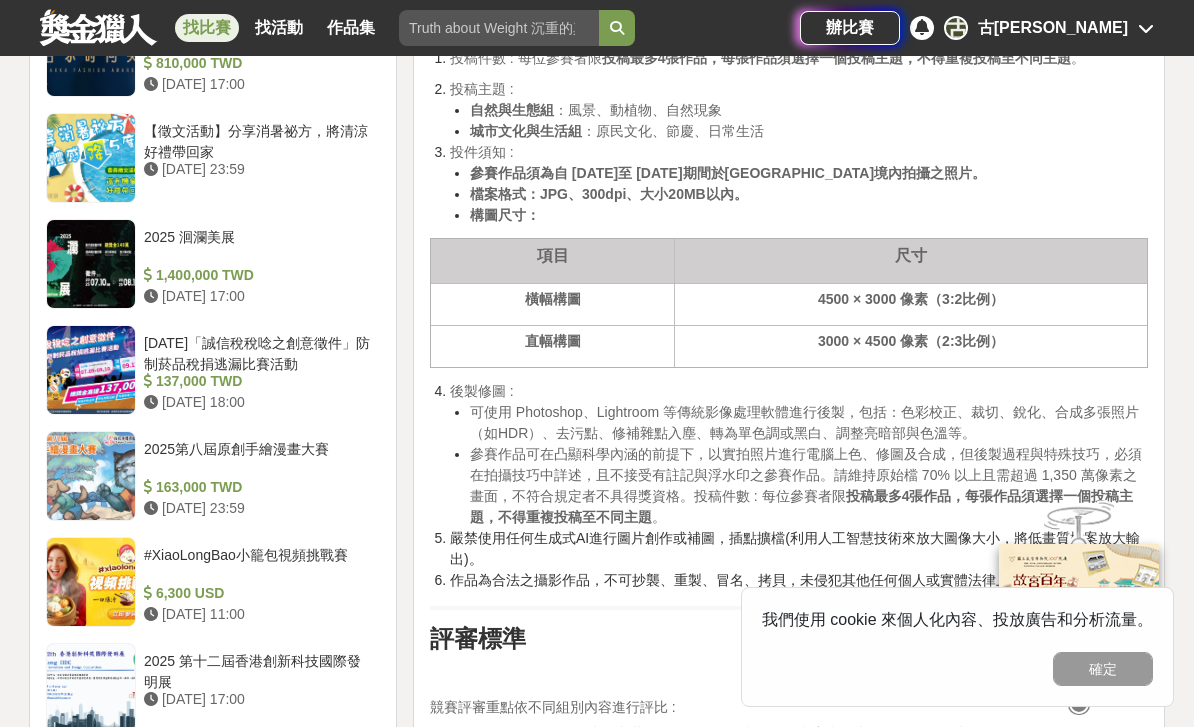 scroll, scrollTop: 2310, scrollLeft: 0, axis: vertical 